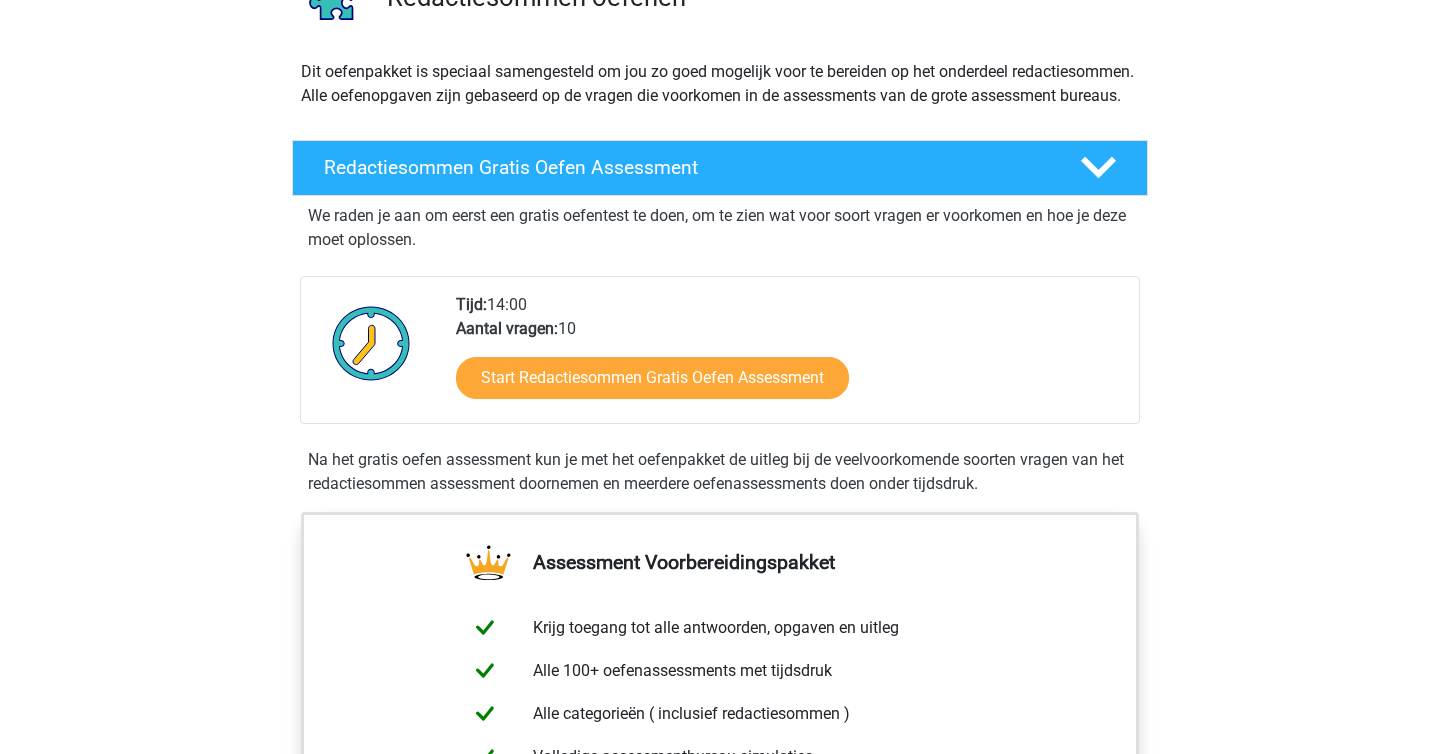 scroll, scrollTop: 191, scrollLeft: 0, axis: vertical 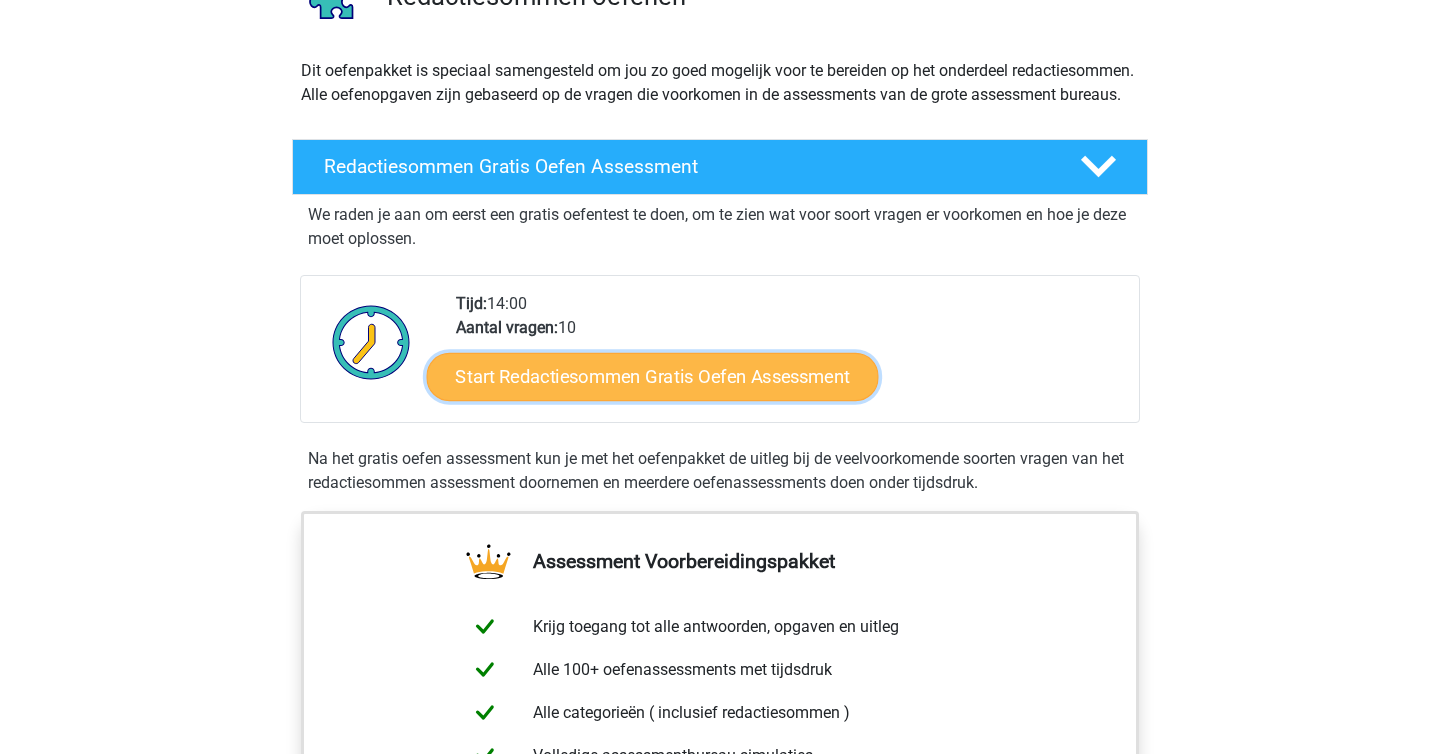 click on "Start Redactiesommen
Gratis Oefen Assessment" at bounding box center (653, 376) 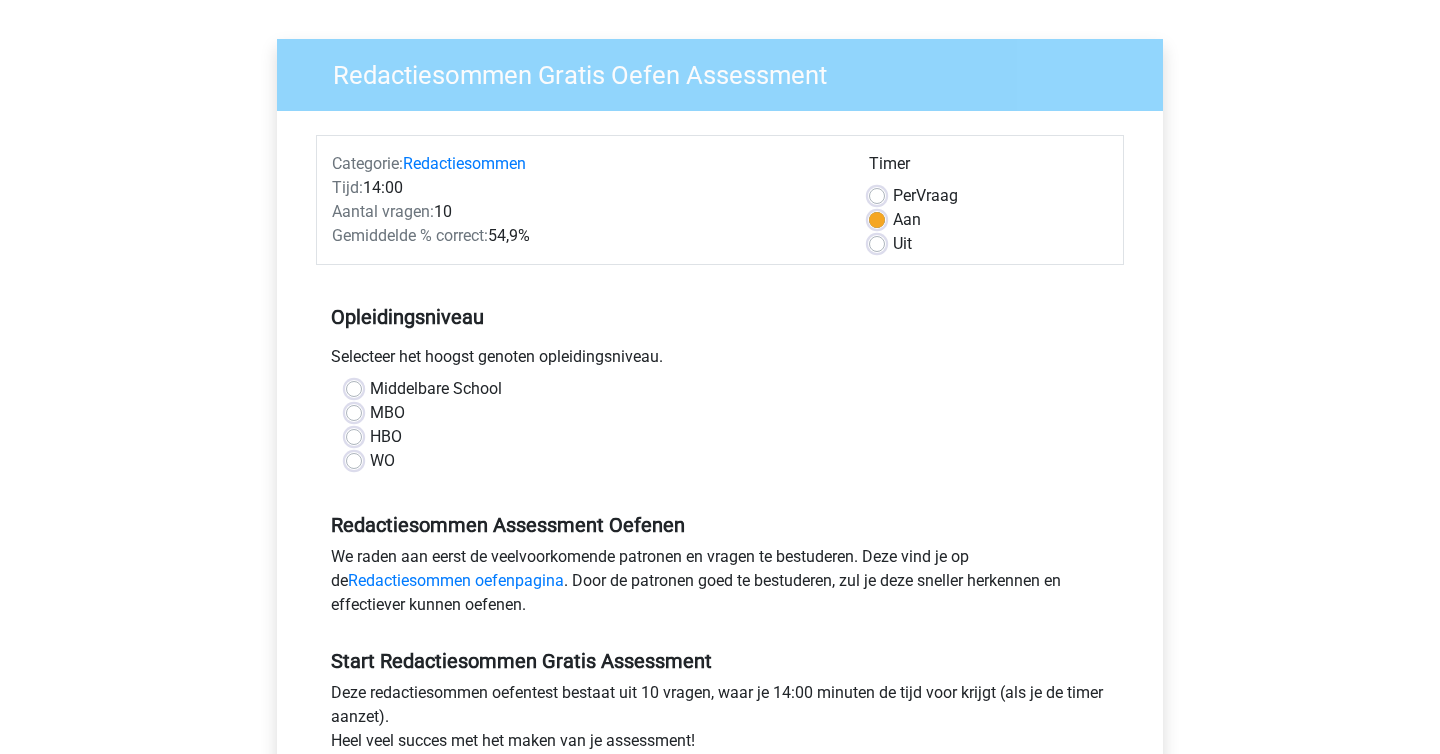 scroll, scrollTop: 126, scrollLeft: 0, axis: vertical 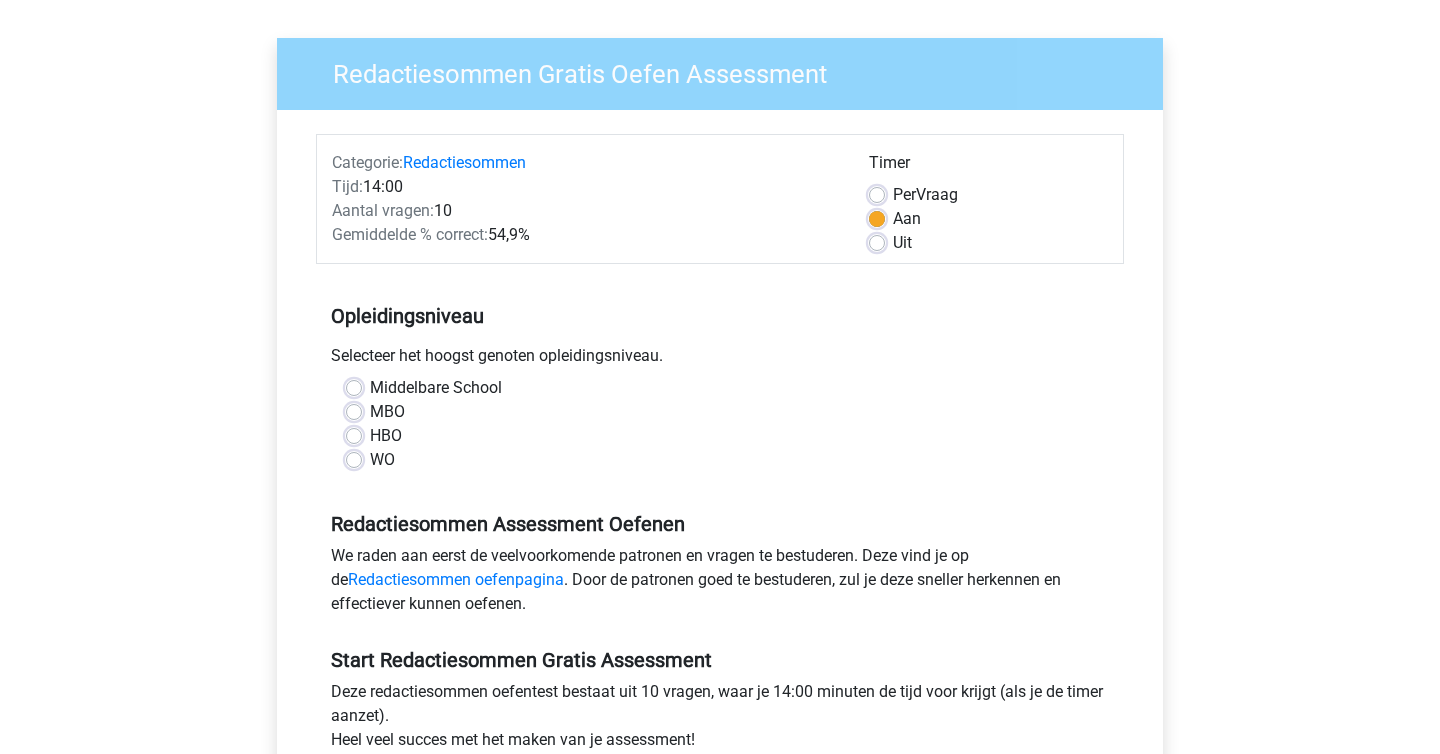 click on "WO" at bounding box center (720, 460) 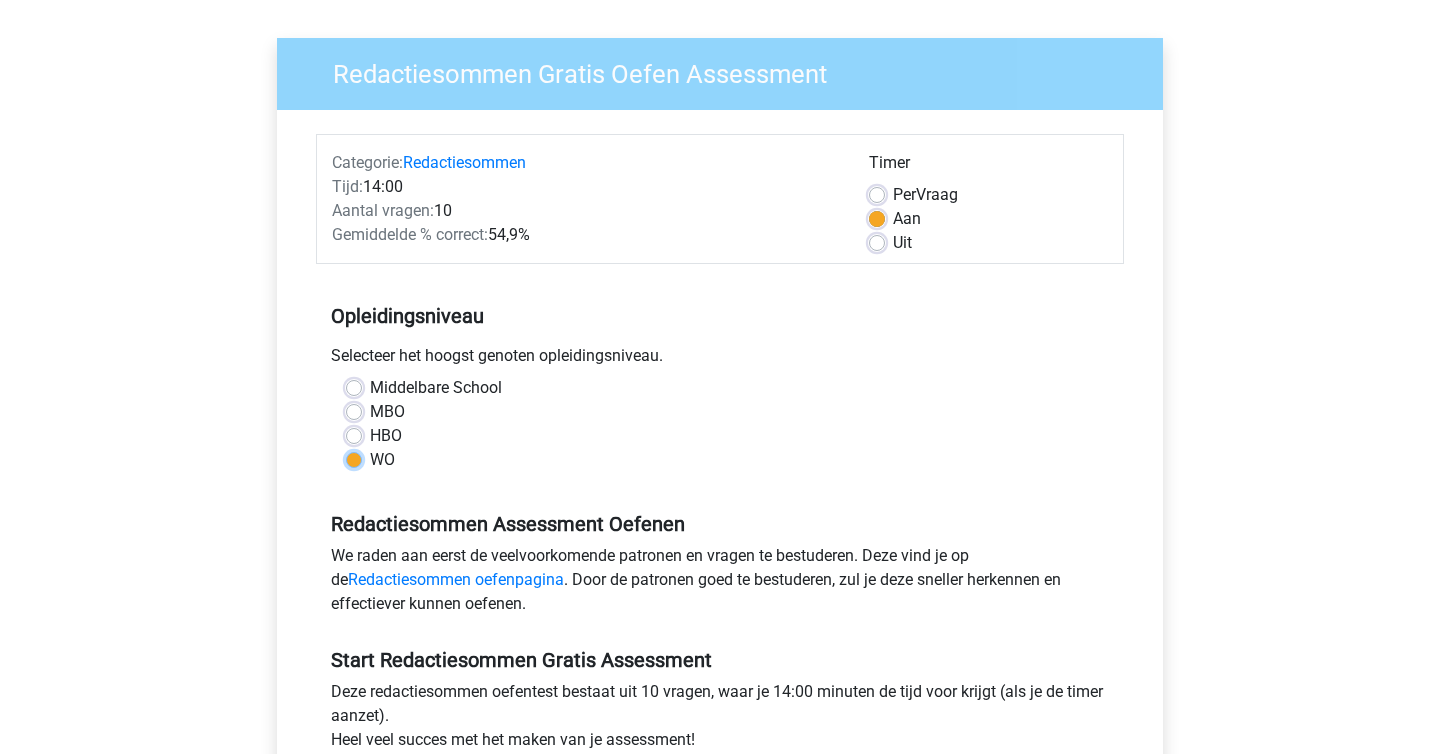 click on "WO" at bounding box center (354, 458) 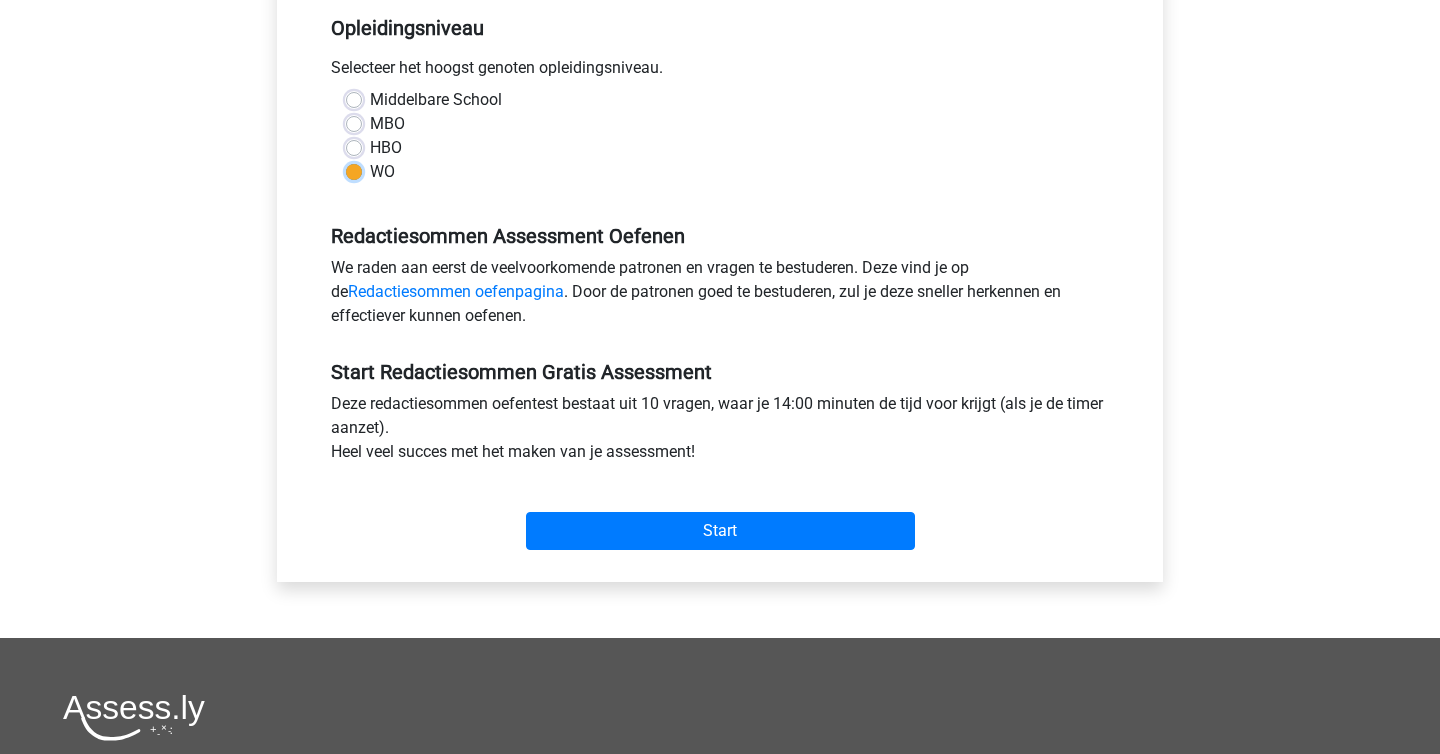 scroll, scrollTop: 421, scrollLeft: 0, axis: vertical 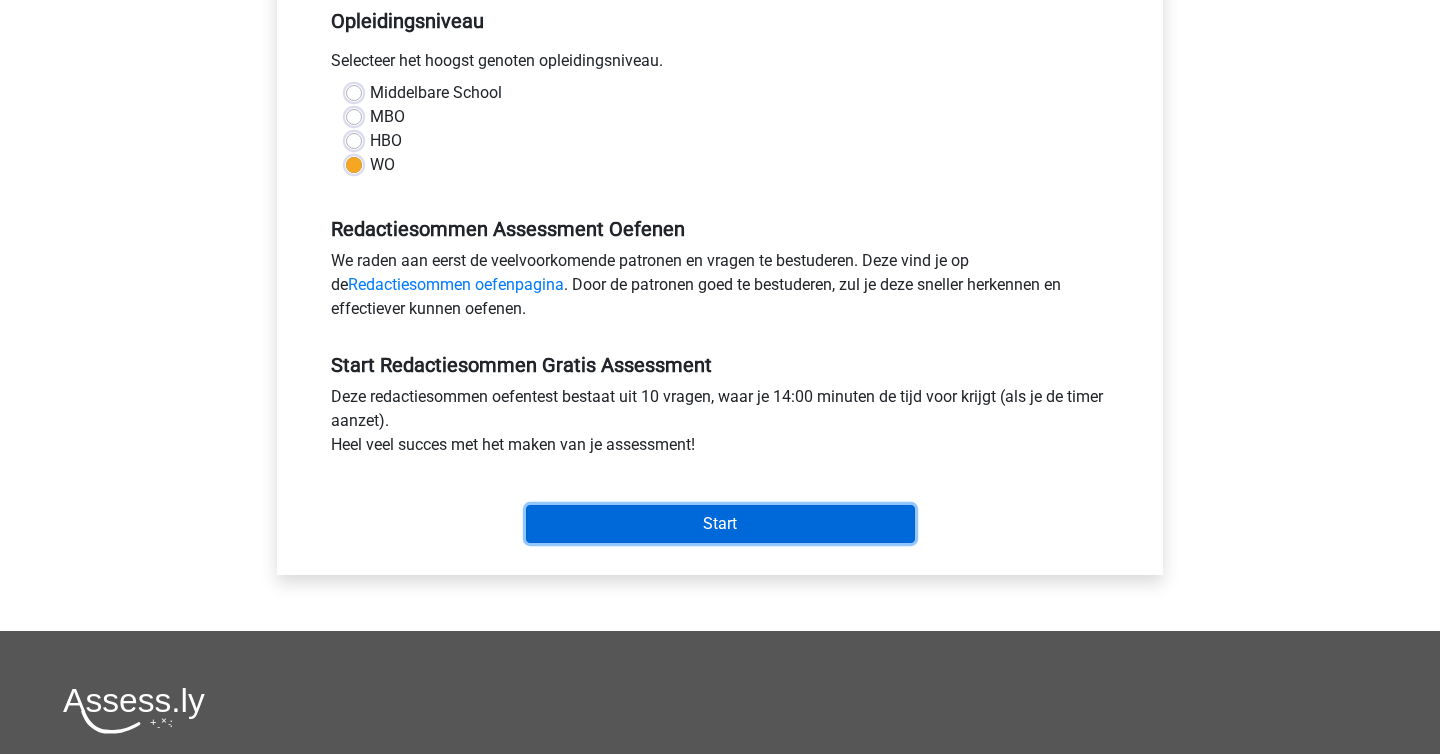 click on "Start" at bounding box center [720, 524] 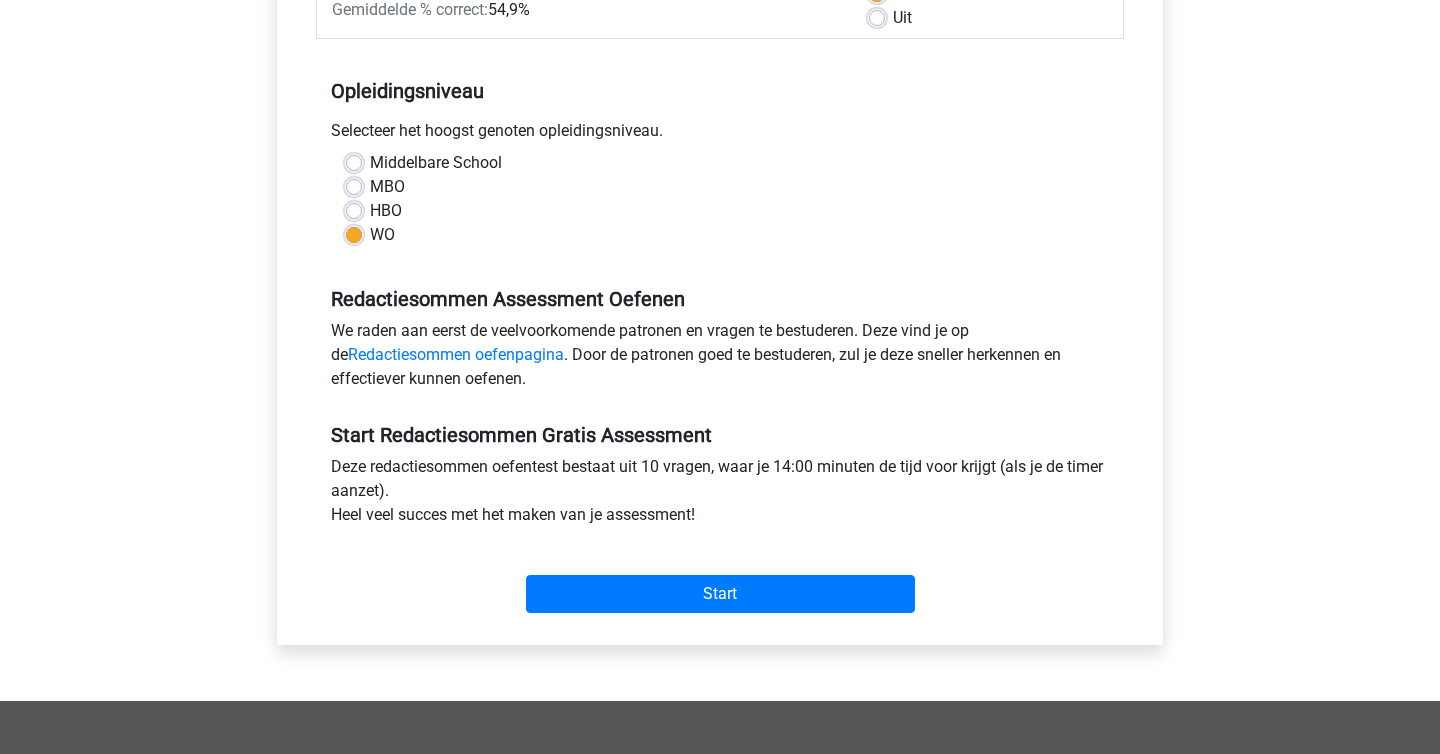 scroll, scrollTop: 354, scrollLeft: 0, axis: vertical 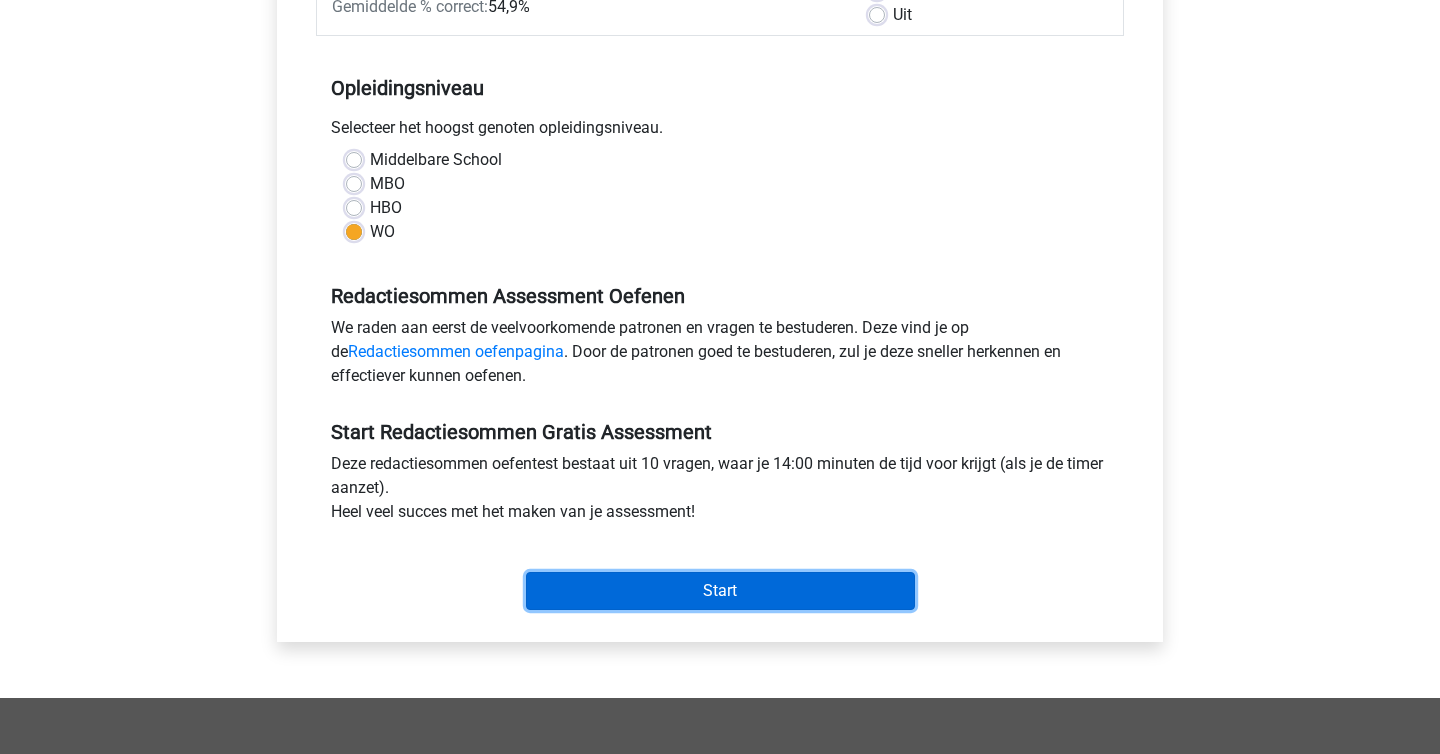 click on "Start" at bounding box center [720, 591] 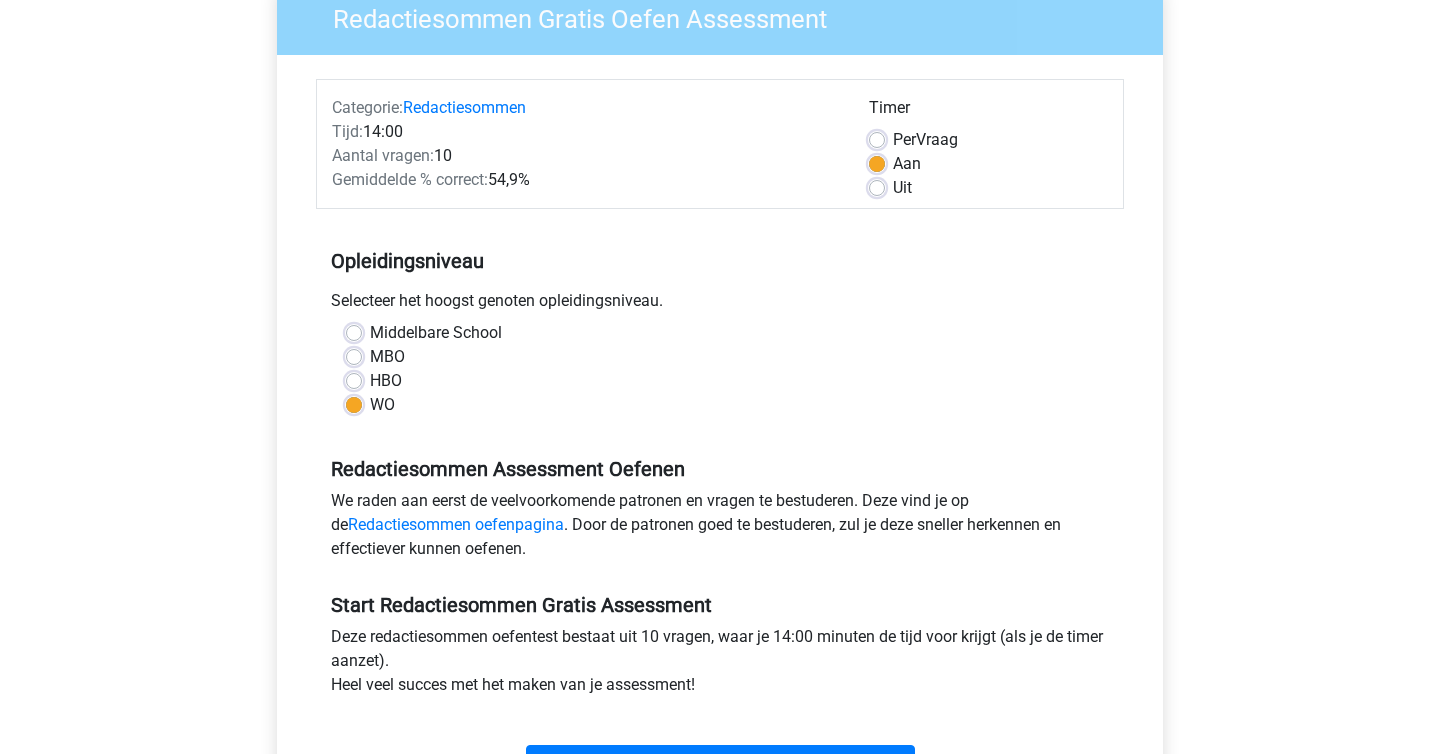 scroll, scrollTop: 759, scrollLeft: 0, axis: vertical 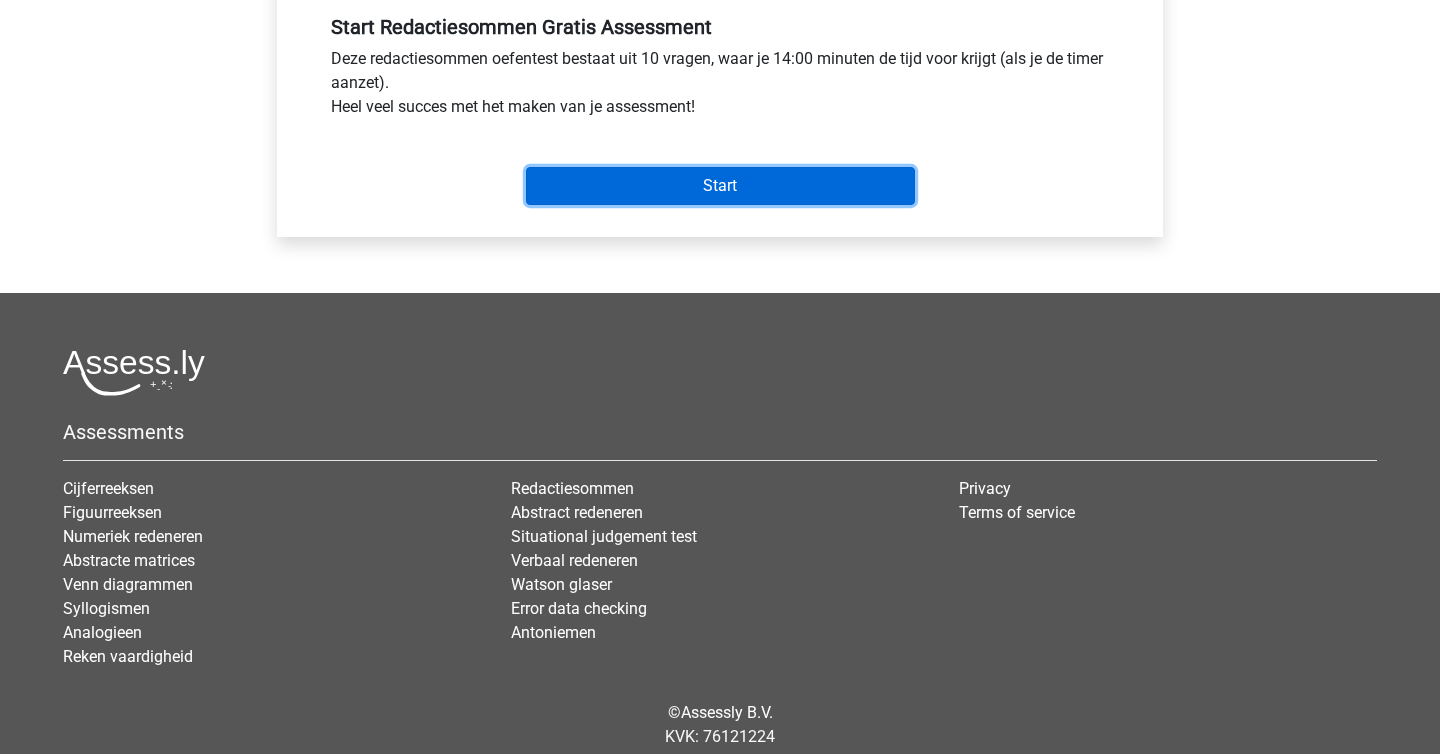 click on "Start" at bounding box center (720, 186) 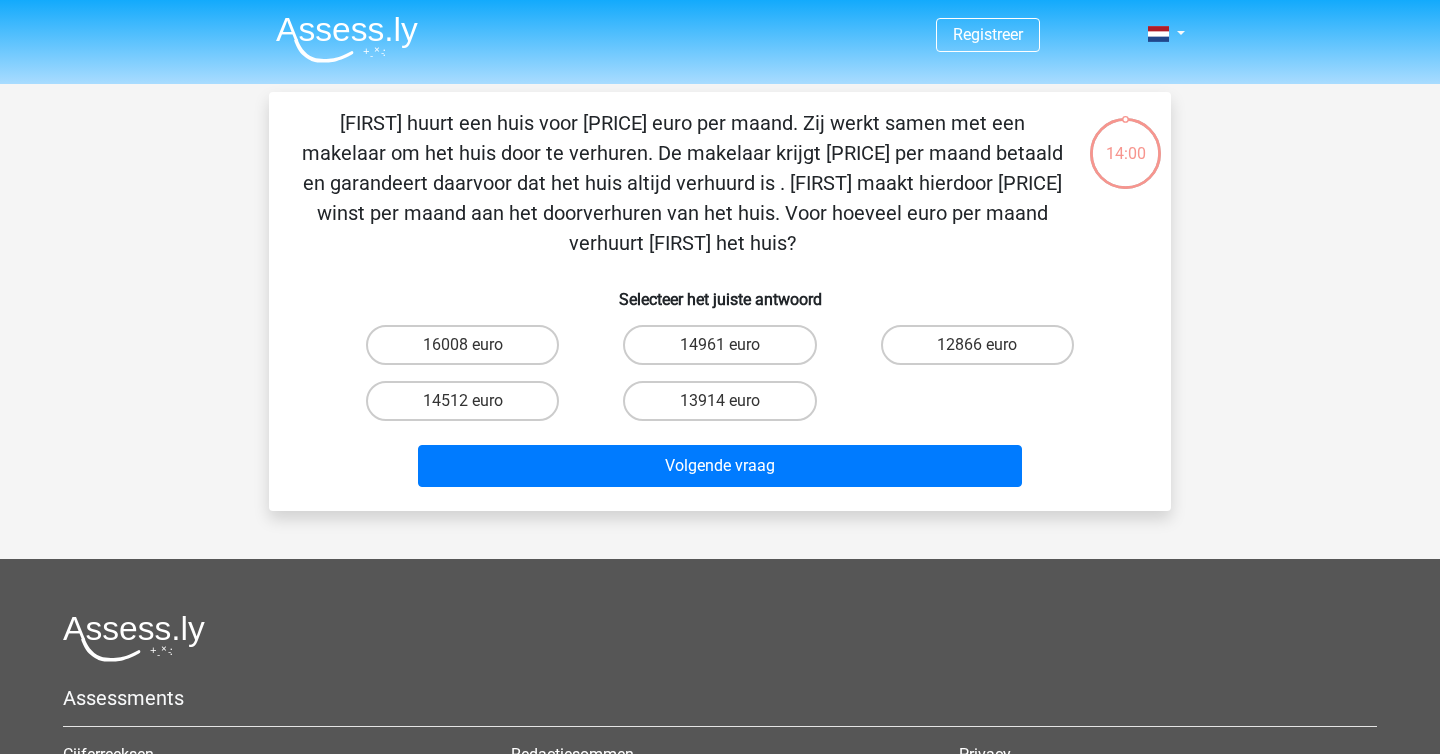 scroll, scrollTop: 0, scrollLeft: 0, axis: both 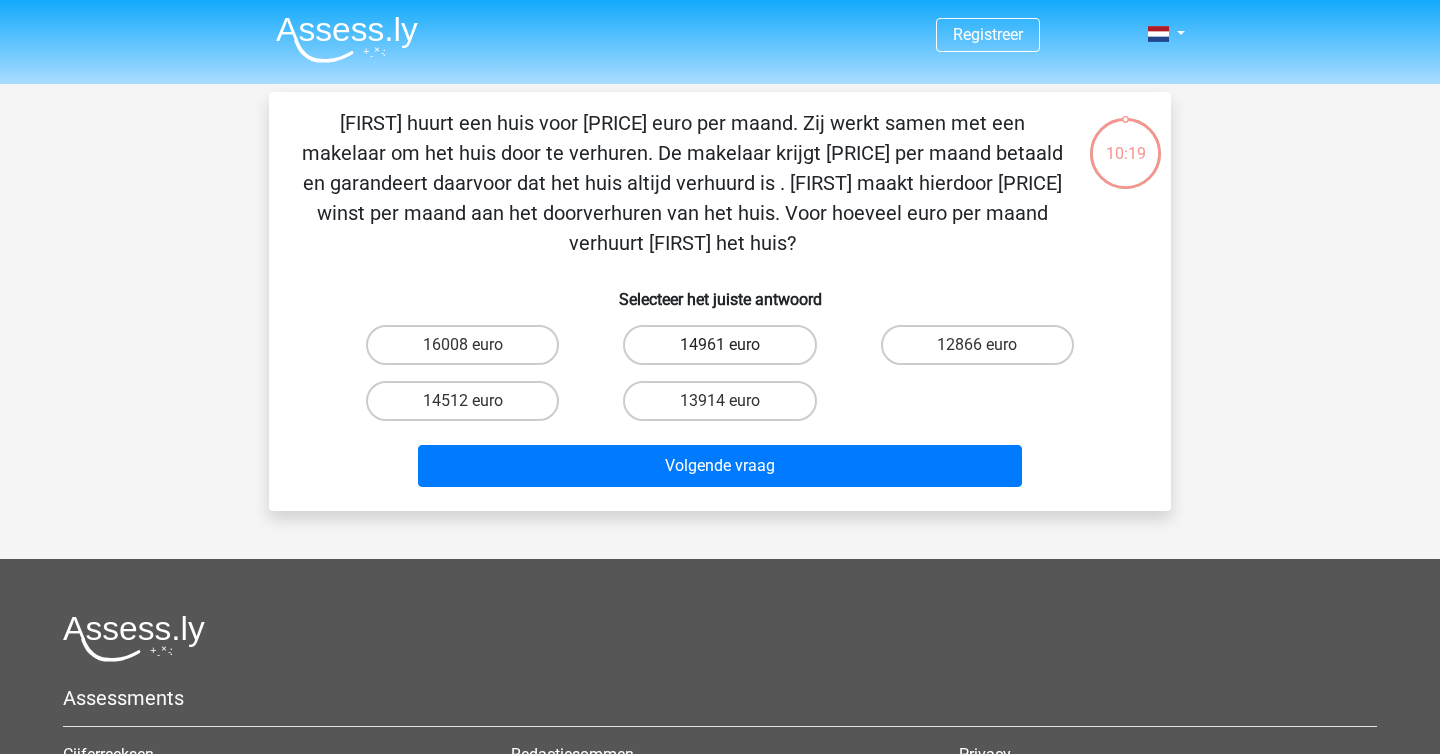 click on "14961 euro" at bounding box center (719, 345) 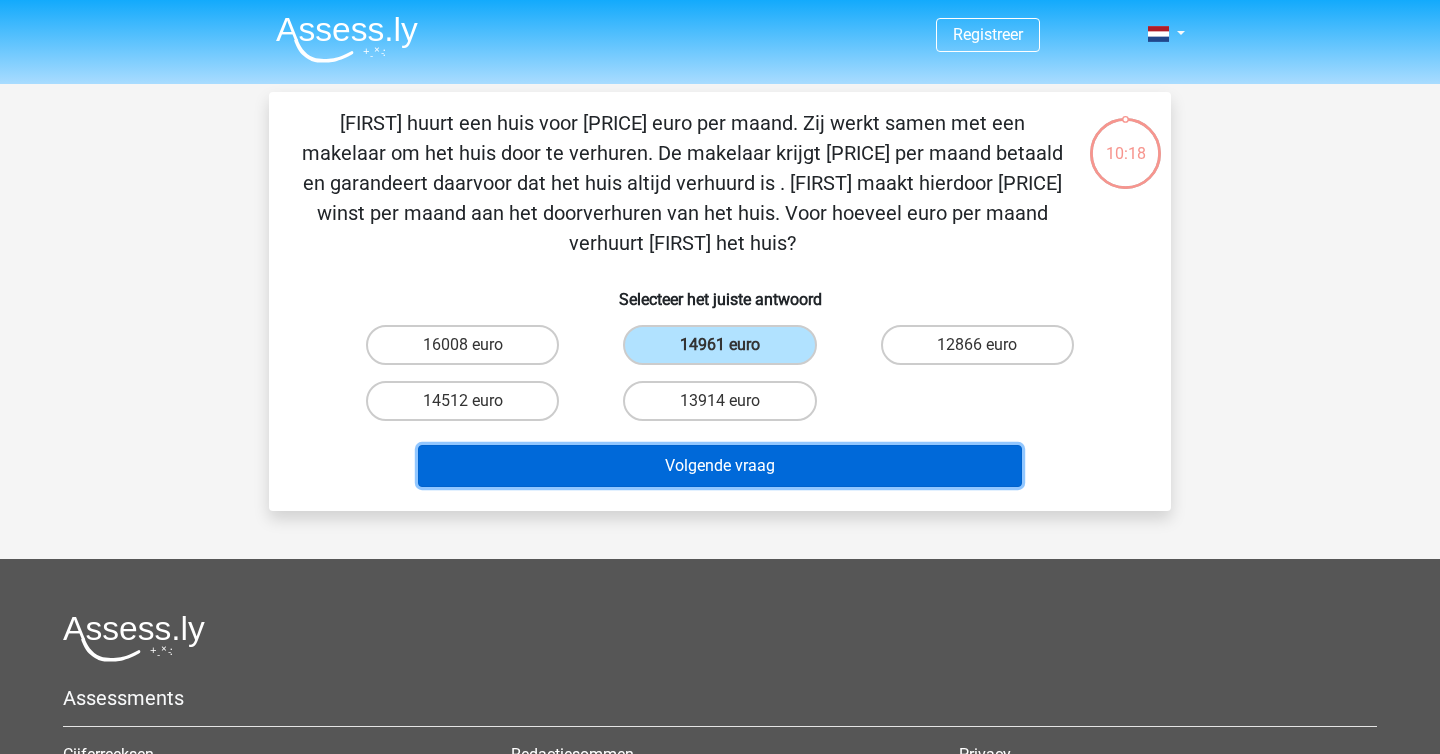 click on "Volgende vraag" at bounding box center (720, 466) 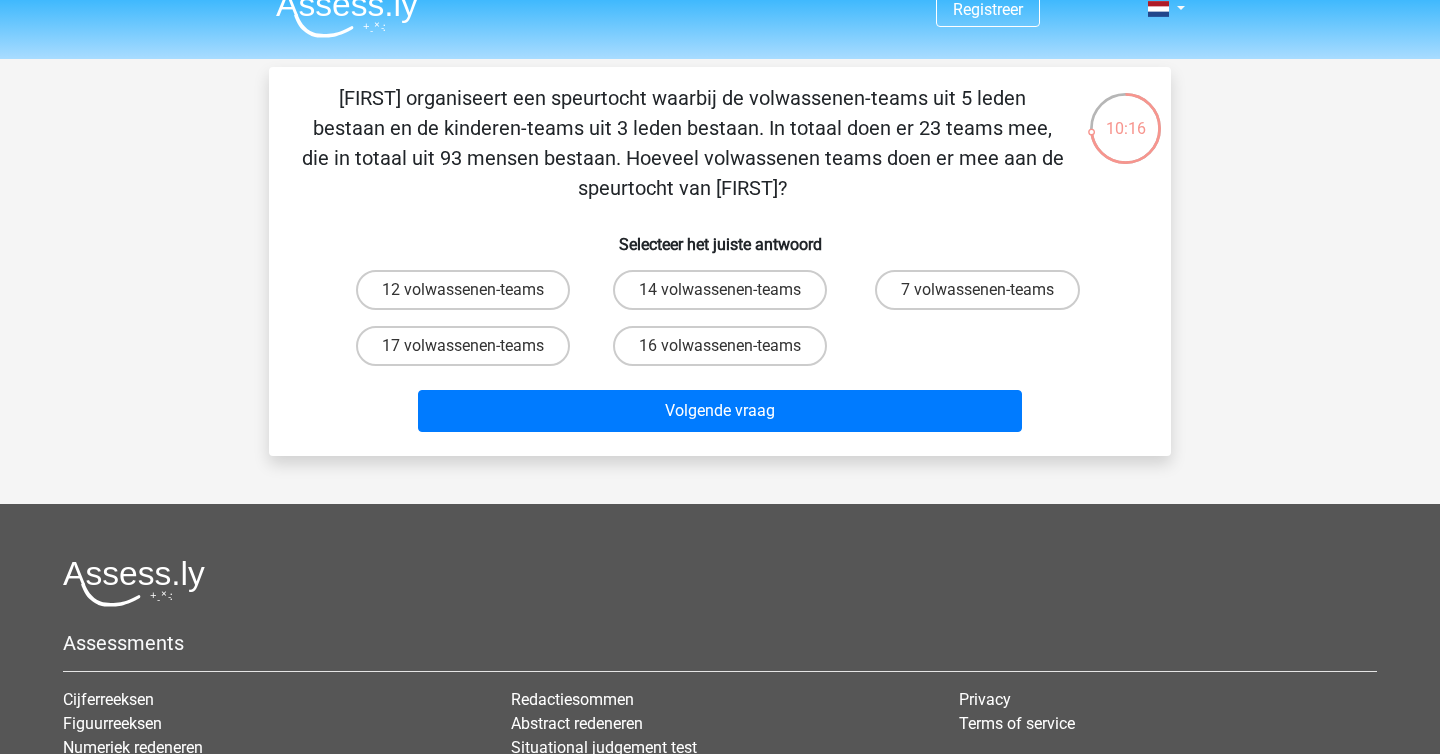 scroll, scrollTop: 22, scrollLeft: 0, axis: vertical 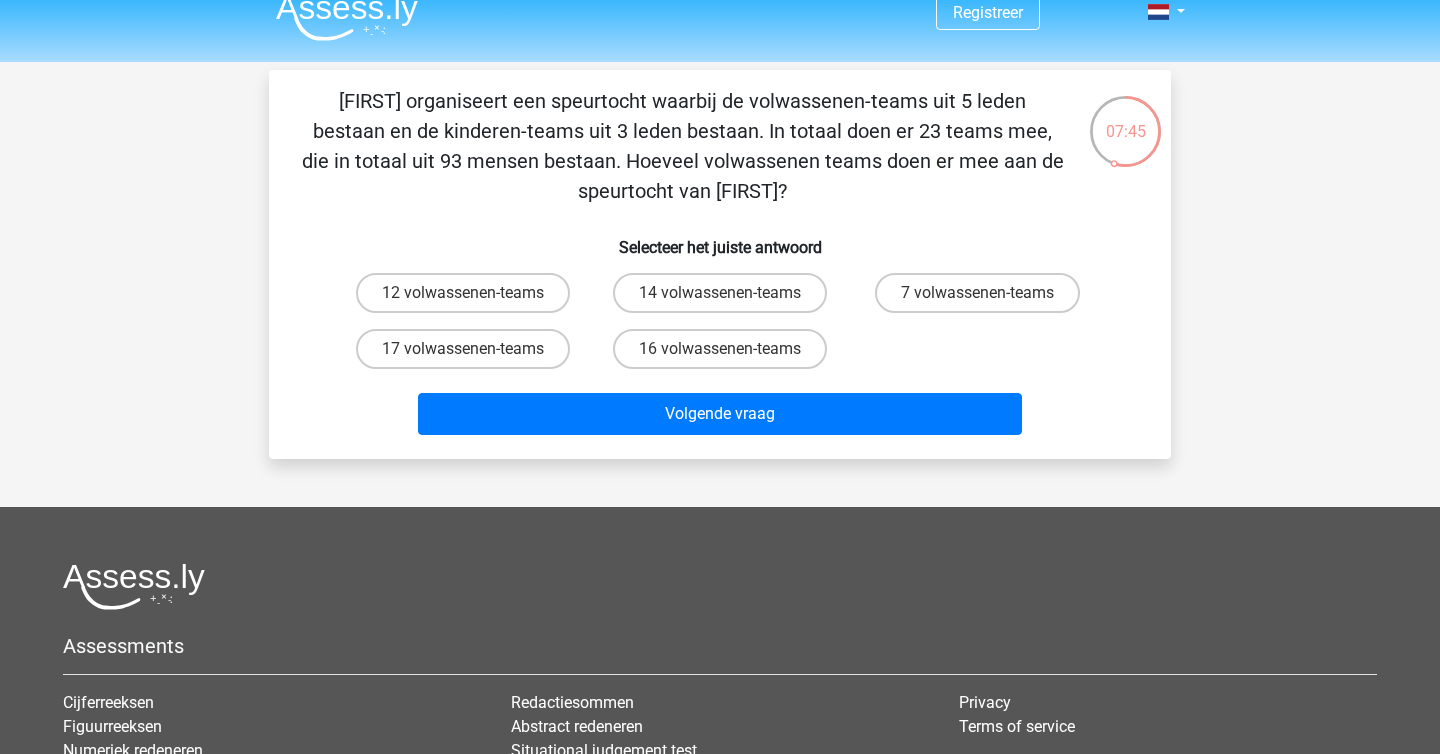 drag, startPoint x: 788, startPoint y: 194, endPoint x: 304, endPoint y: 103, distance: 492.48047 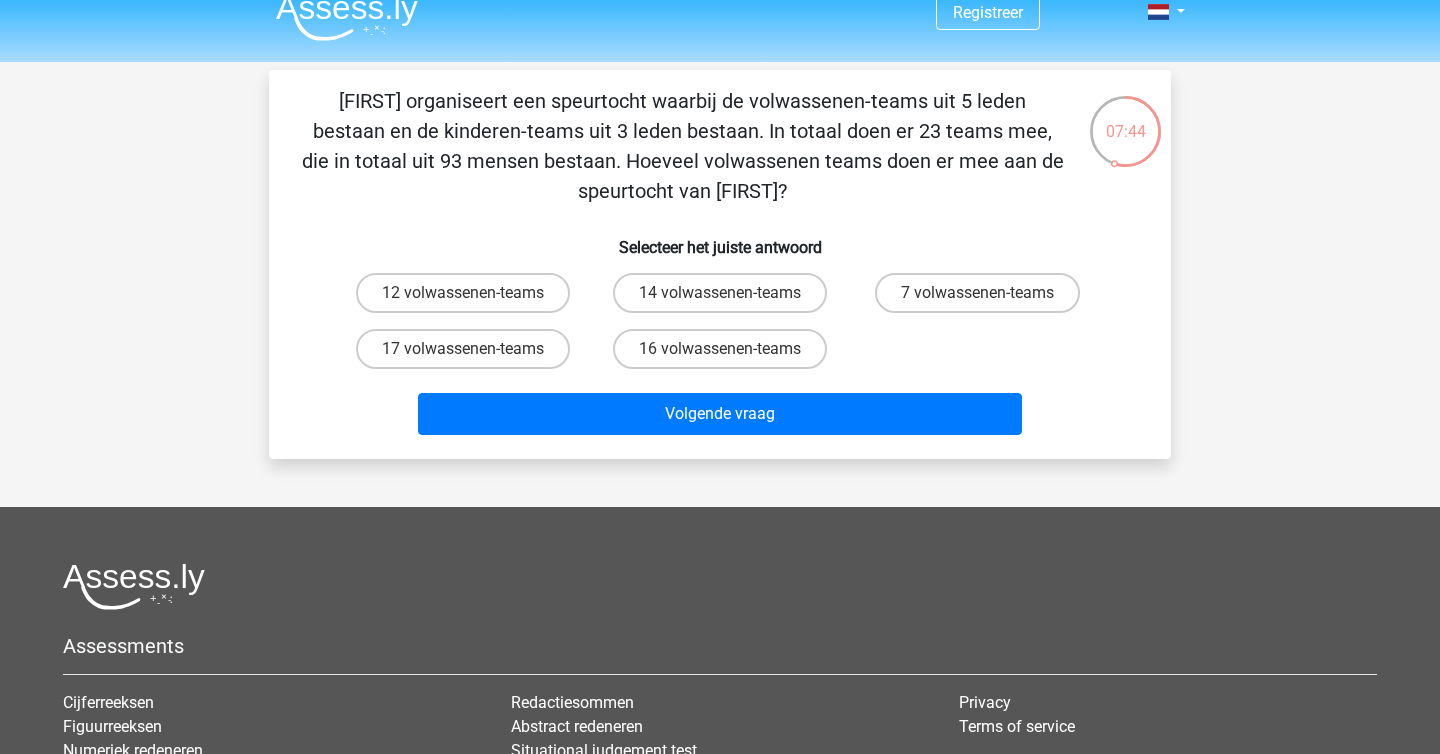 copy on "[PERSON] organiseert een speurtocht waarbij de volwassenen-teams uit [MEMBERS] leden bestaan en de kinderen-teams uit [MEMBERS] leden bestaan. In totaal doen er [TEAMS] teams mee, die in totaal uit [PEOPLE] mensen bestaan. Hoeveel volwassenen teams doen er mee aan de speurtocht van [PERSON]?" 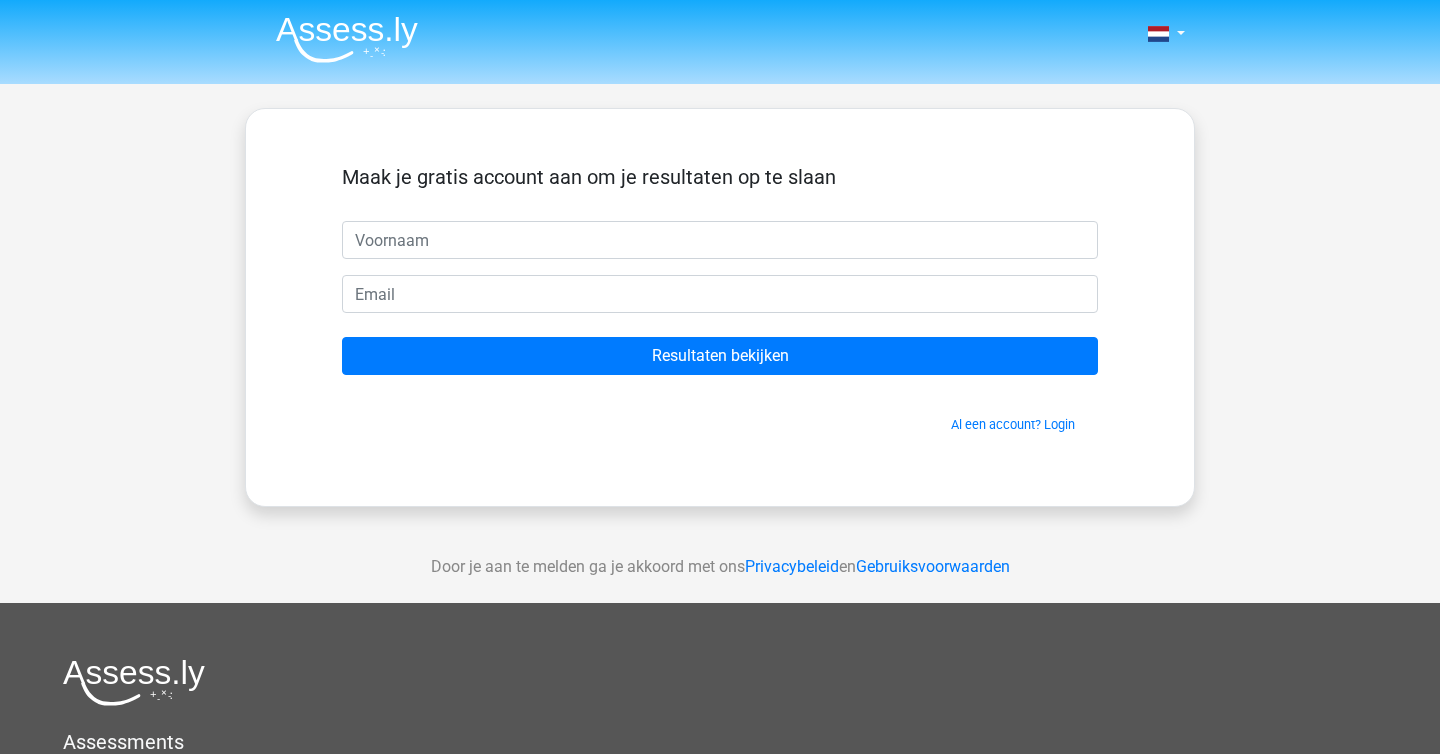 scroll, scrollTop: 0, scrollLeft: 0, axis: both 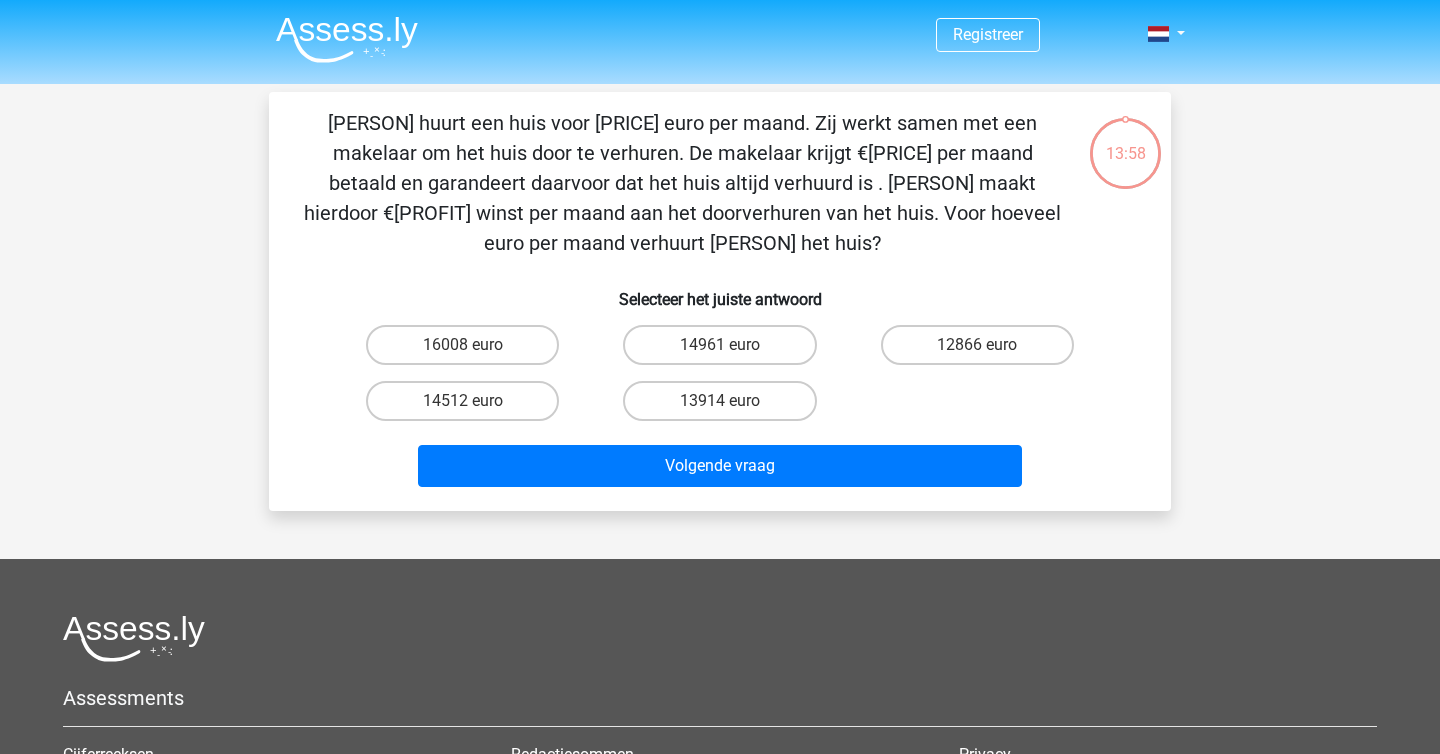 click on "14961 euro" at bounding box center (726, 351) 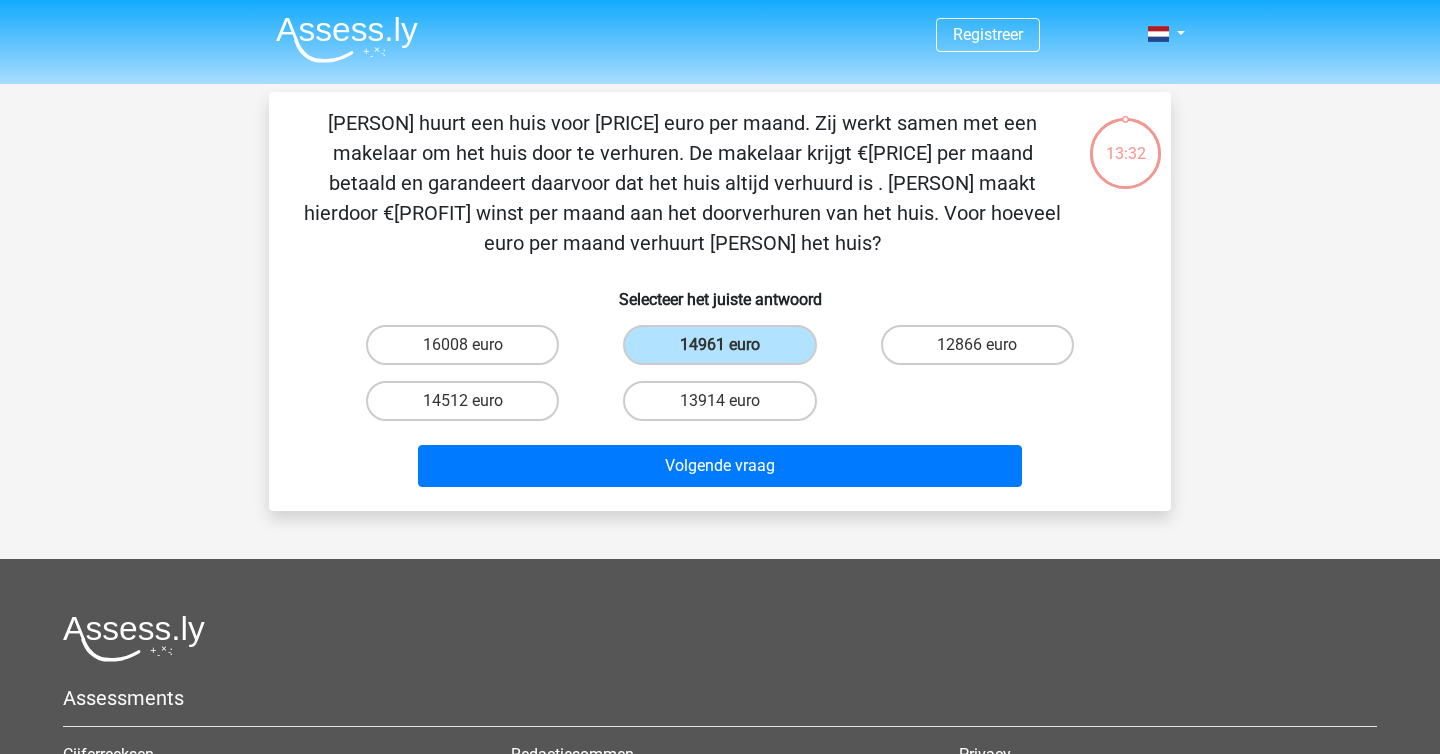 drag, startPoint x: 812, startPoint y: 244, endPoint x: 298, endPoint y: 123, distance: 528.0502 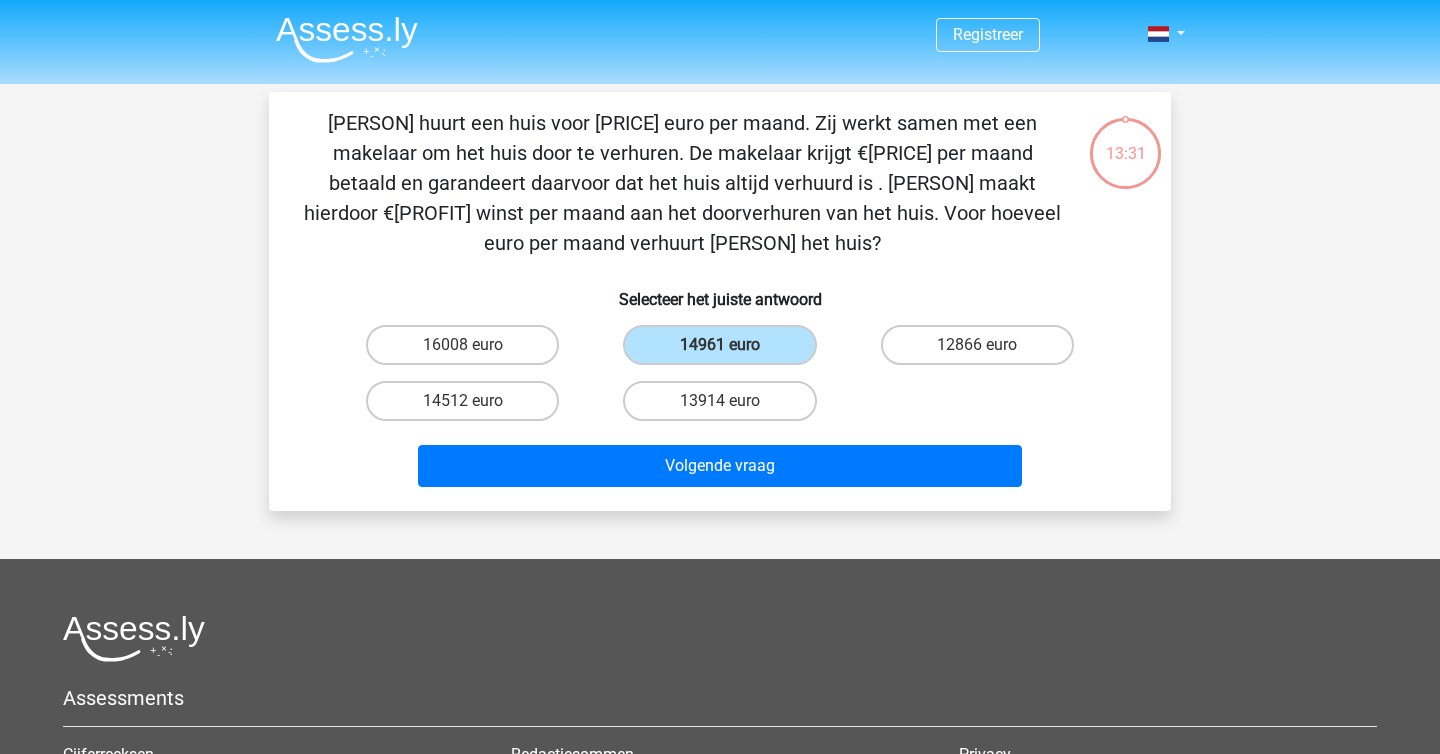 copy on "Clarissa huurt een huis voor 6875 euro per maand. Zij werkt samen met een makelaar om het huis door te verhuren. De makelaar krijgt €5110 per maand betaald en garandeert daarvoor dat het huis altijd verhuurd is . Clarissa maakt hierdoor €2976 winst per maand aan het doorverhuren van het huis. Voor hoeveel euro per maand verhuurt Clarissa het huis?" 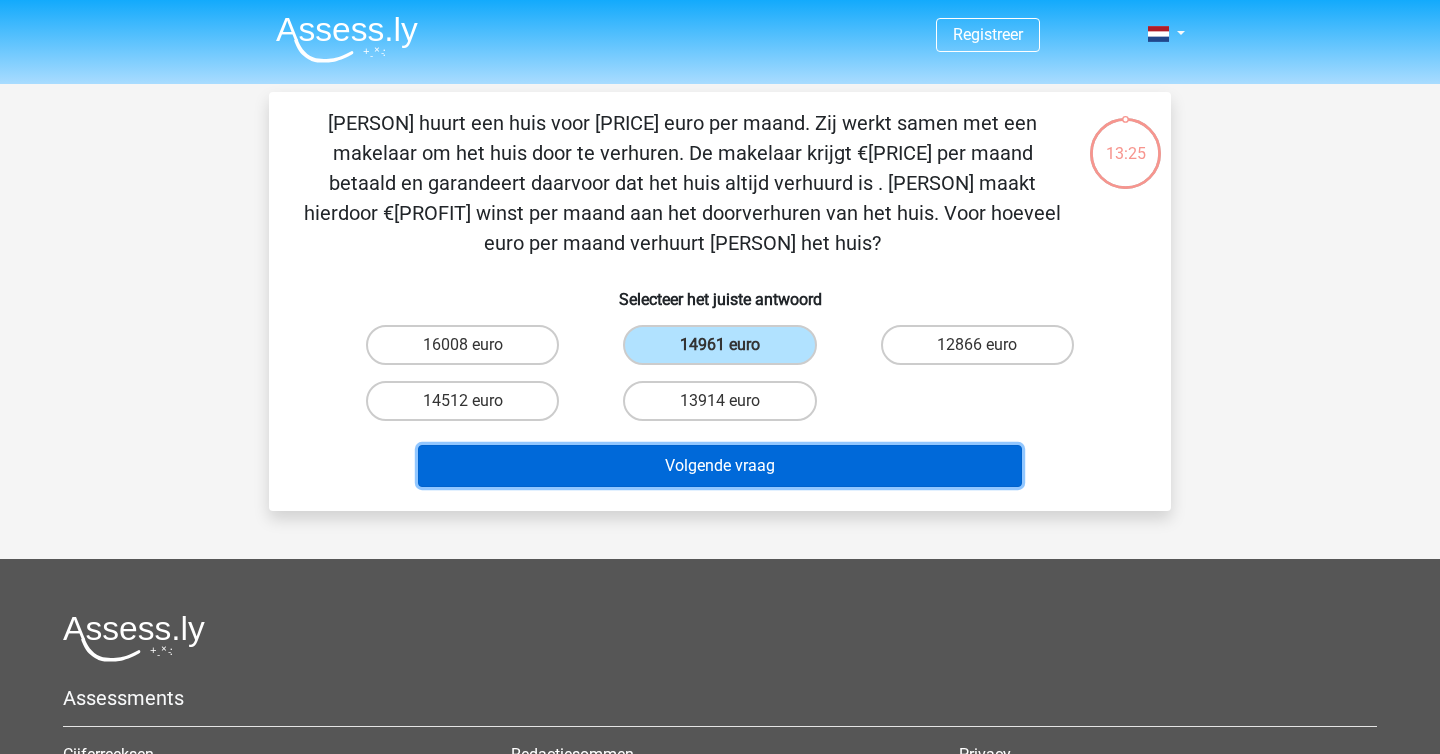 click on "Volgende vraag" at bounding box center [720, 466] 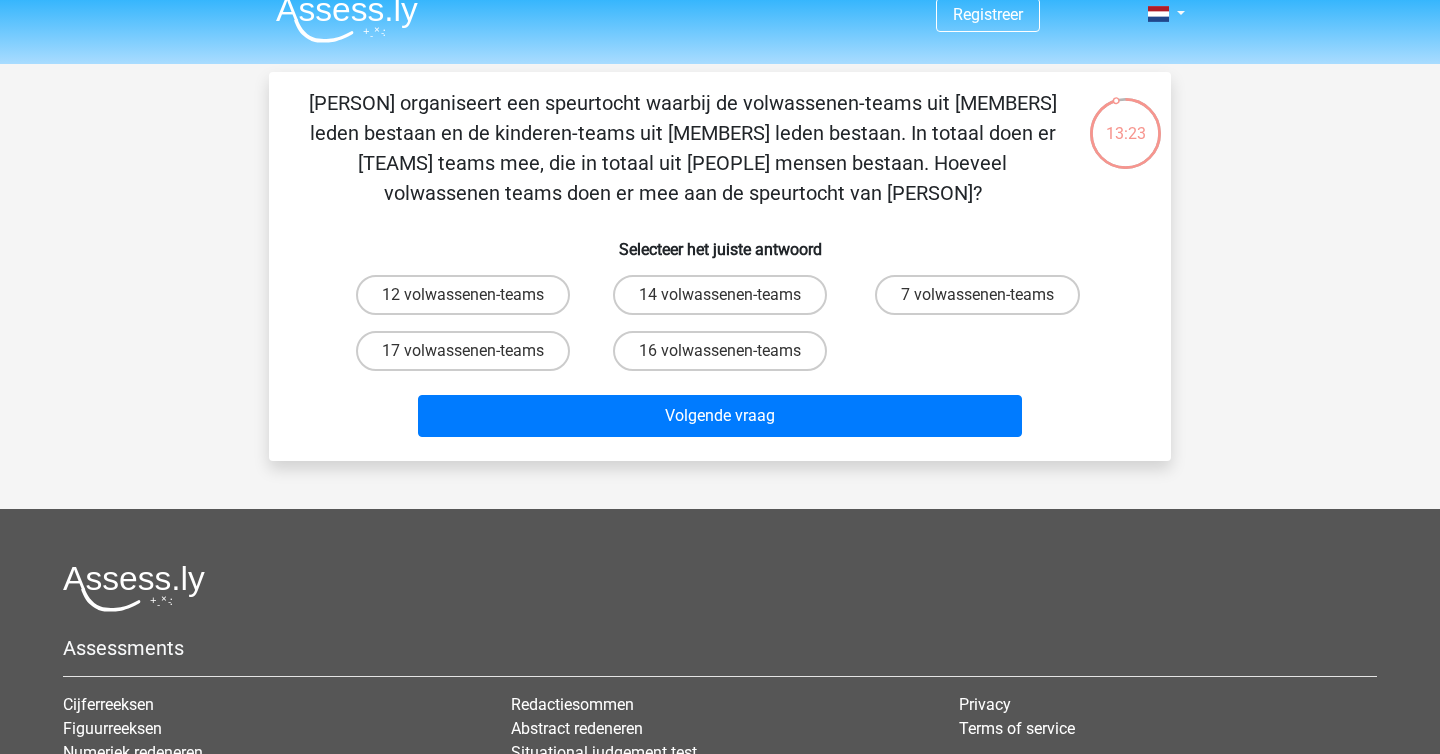 scroll, scrollTop: 15, scrollLeft: 0, axis: vertical 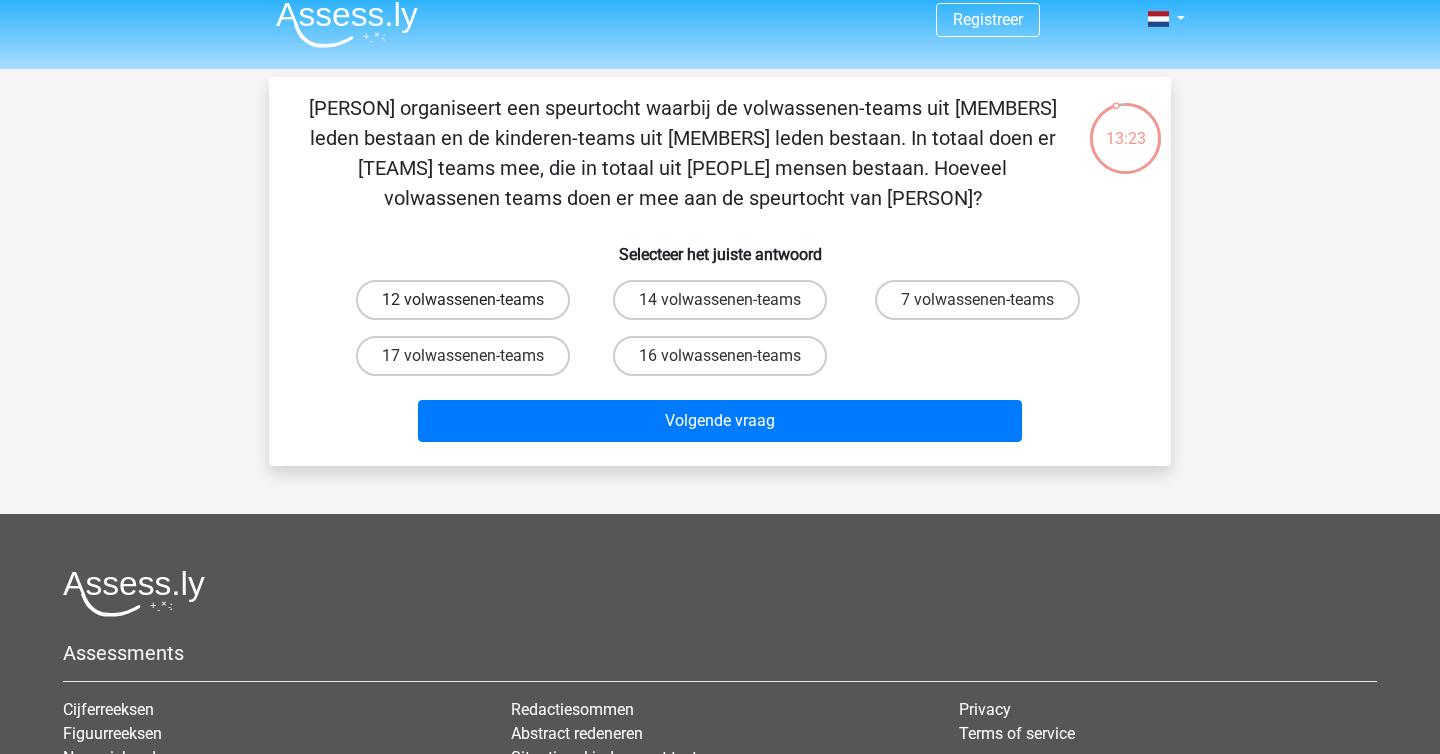 click on "12 volwassenen-teams" at bounding box center [463, 300] 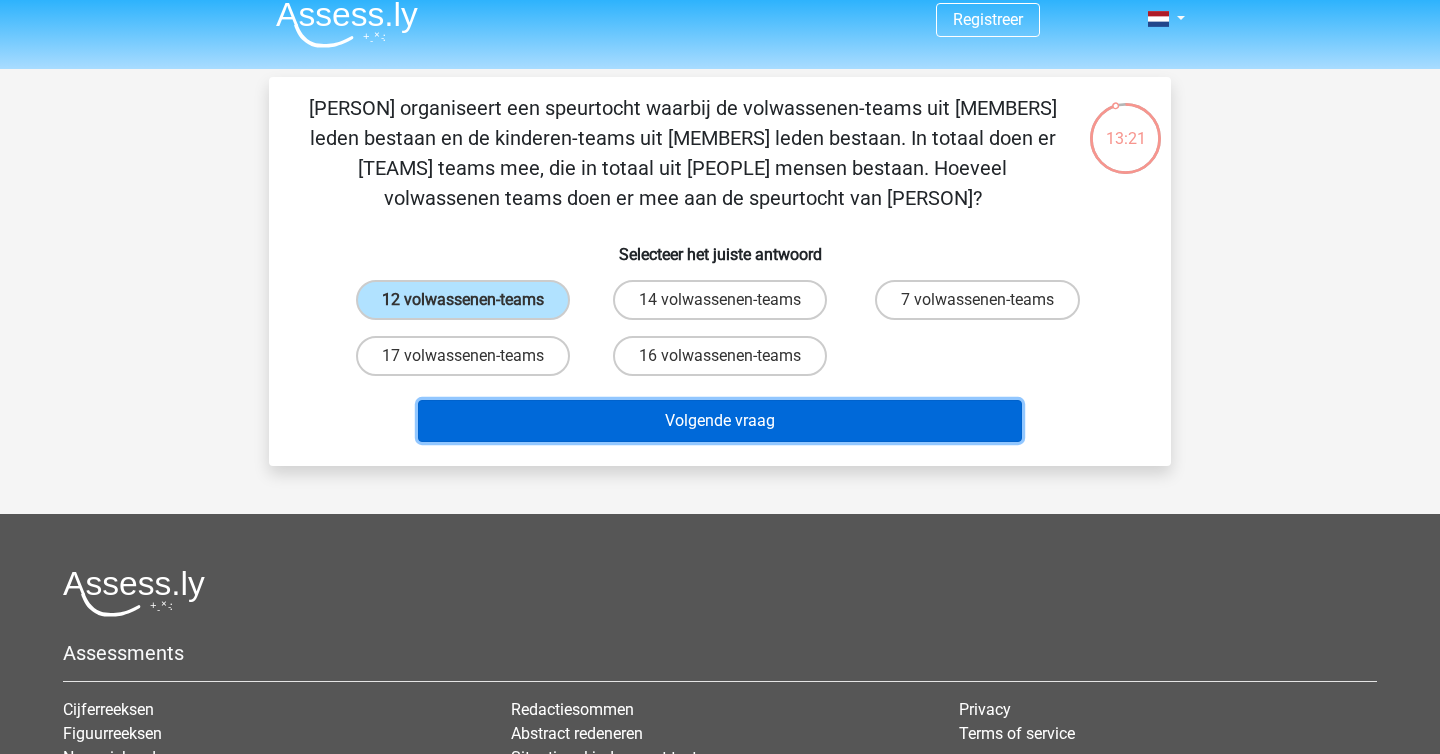 click on "Volgende vraag" at bounding box center (720, 421) 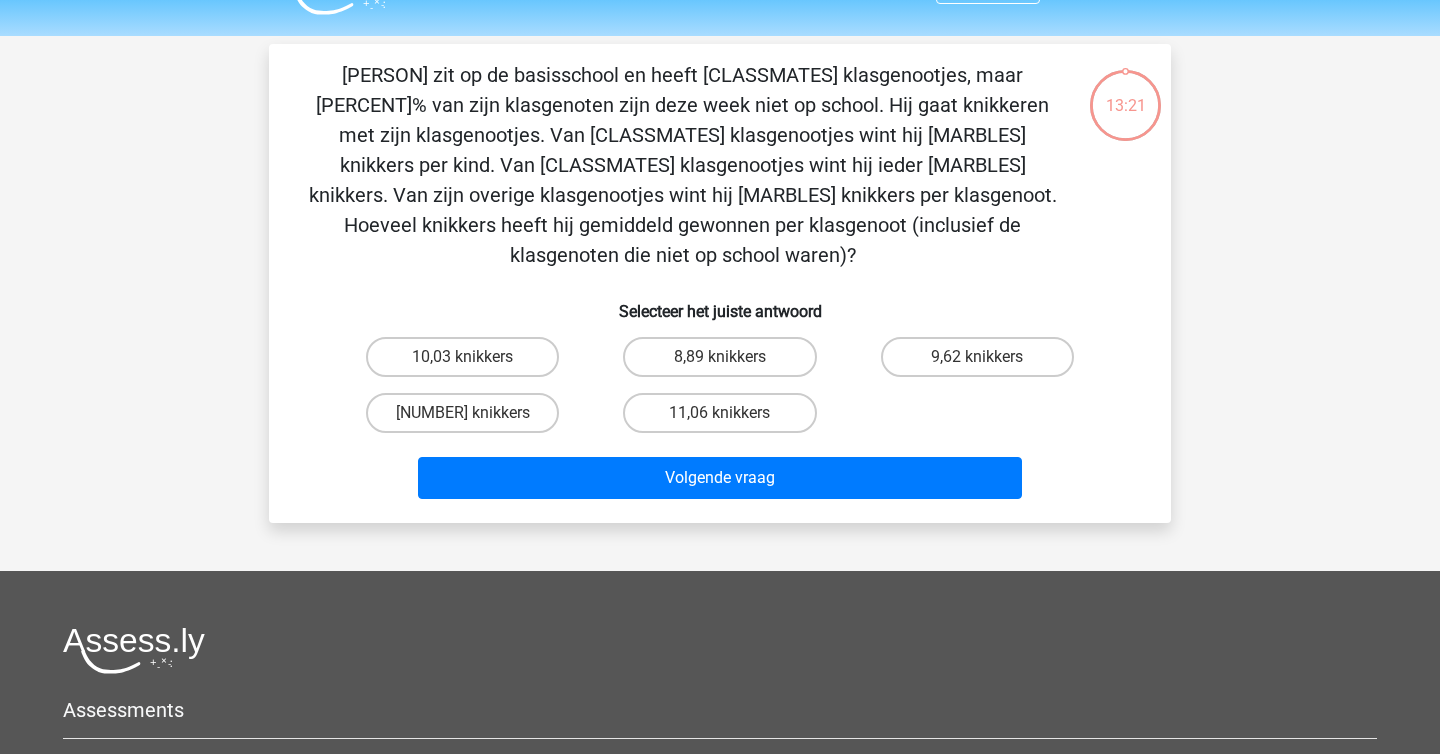 scroll, scrollTop: 34, scrollLeft: 0, axis: vertical 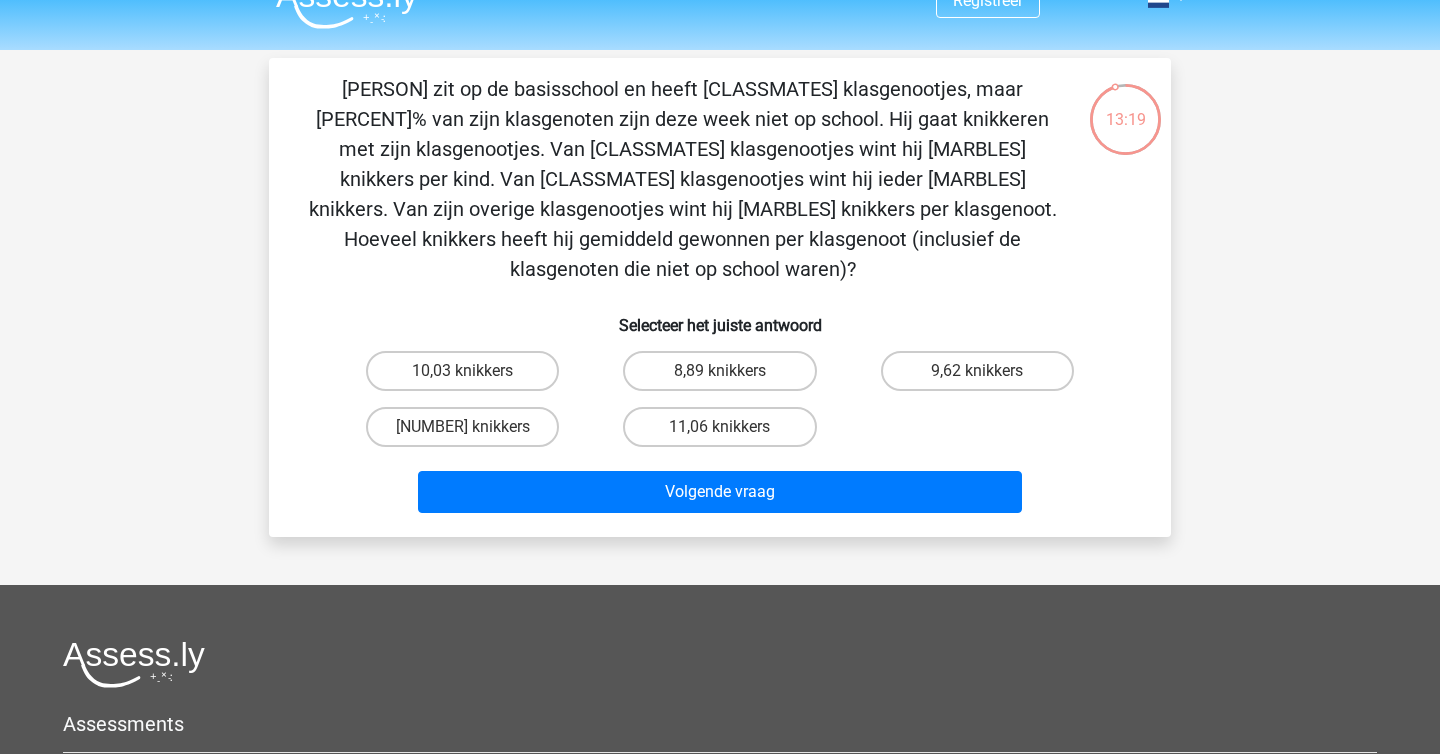 drag, startPoint x: 333, startPoint y: 85, endPoint x: 770, endPoint y: 216, distance: 456.21268 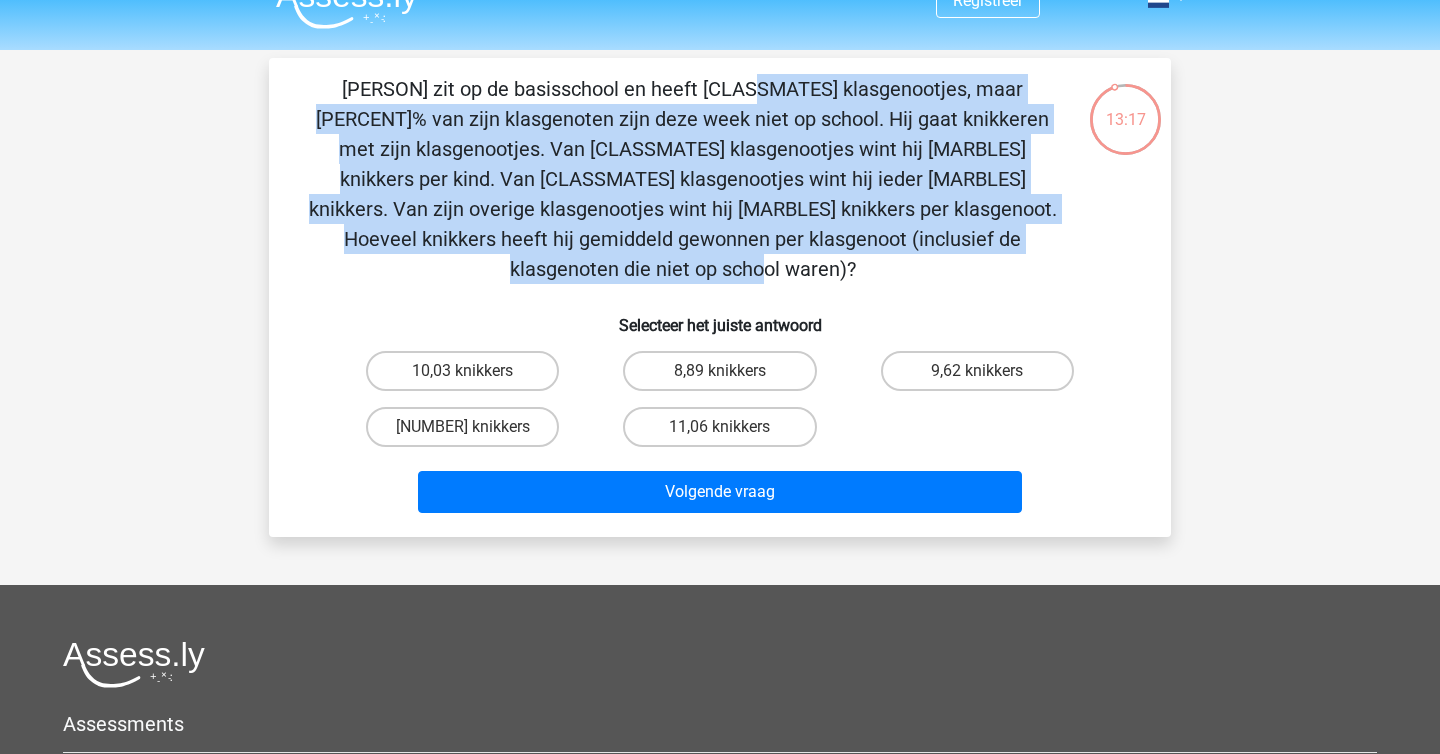 drag, startPoint x: 859, startPoint y: 239, endPoint x: 310, endPoint y: 91, distance: 568.5992 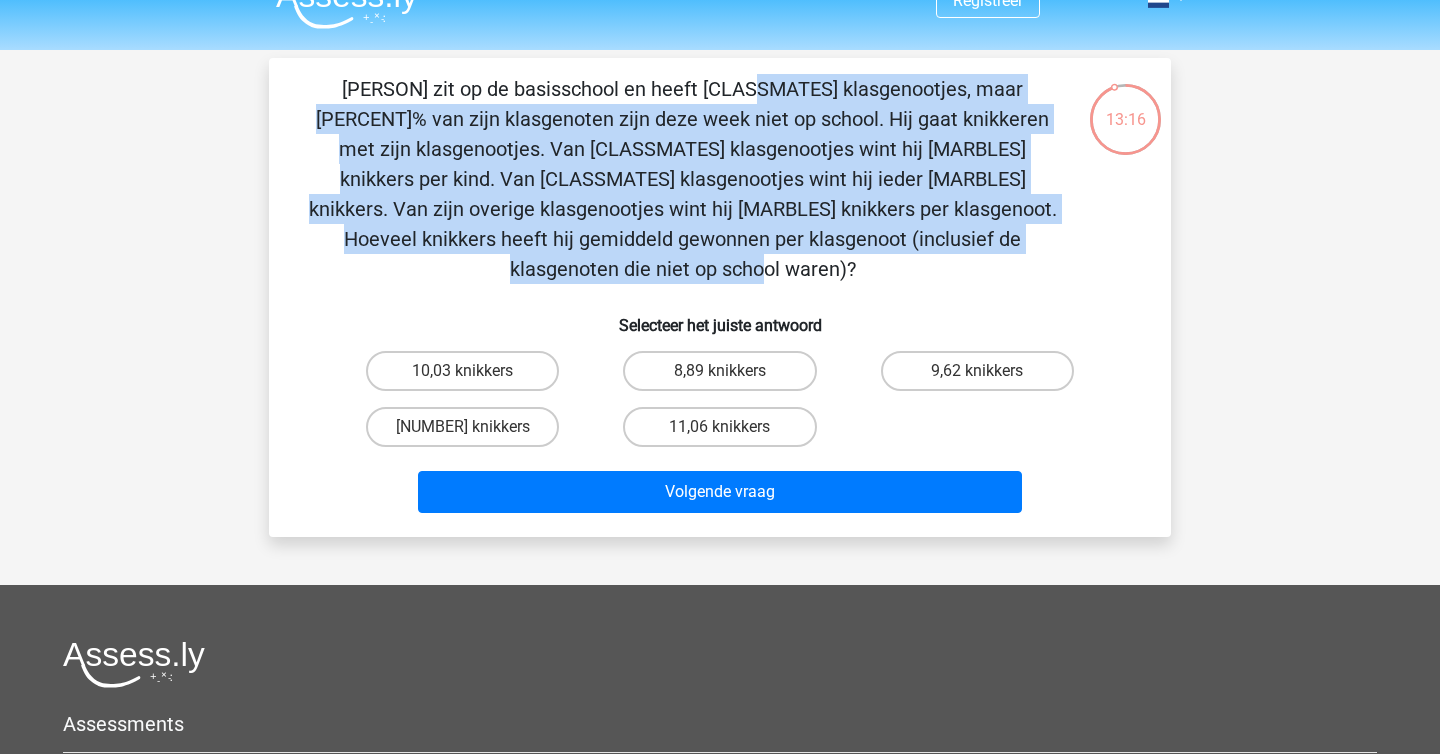 copy on "Jacques zit op de basisschool en heeft  121 klasgenootjes, maar 19,01% van zijn klasgenoten zijn deze week niet op school. Hij gaat knikkeren met zijn klasgenootjes. Van 5 klasgenootjes wint hij 36 knikkers per kind. Van 24 klasgenootjes wint hij ieder 13 knikkers. Van zijn overige klasgenootjes wint hij 11 knikkers per klasgenoot. Hoeveel knikkers heeft hij gemiddeld gewonnen per klasgenoot (inclusief de klasgenoten die niet op school waren)?" 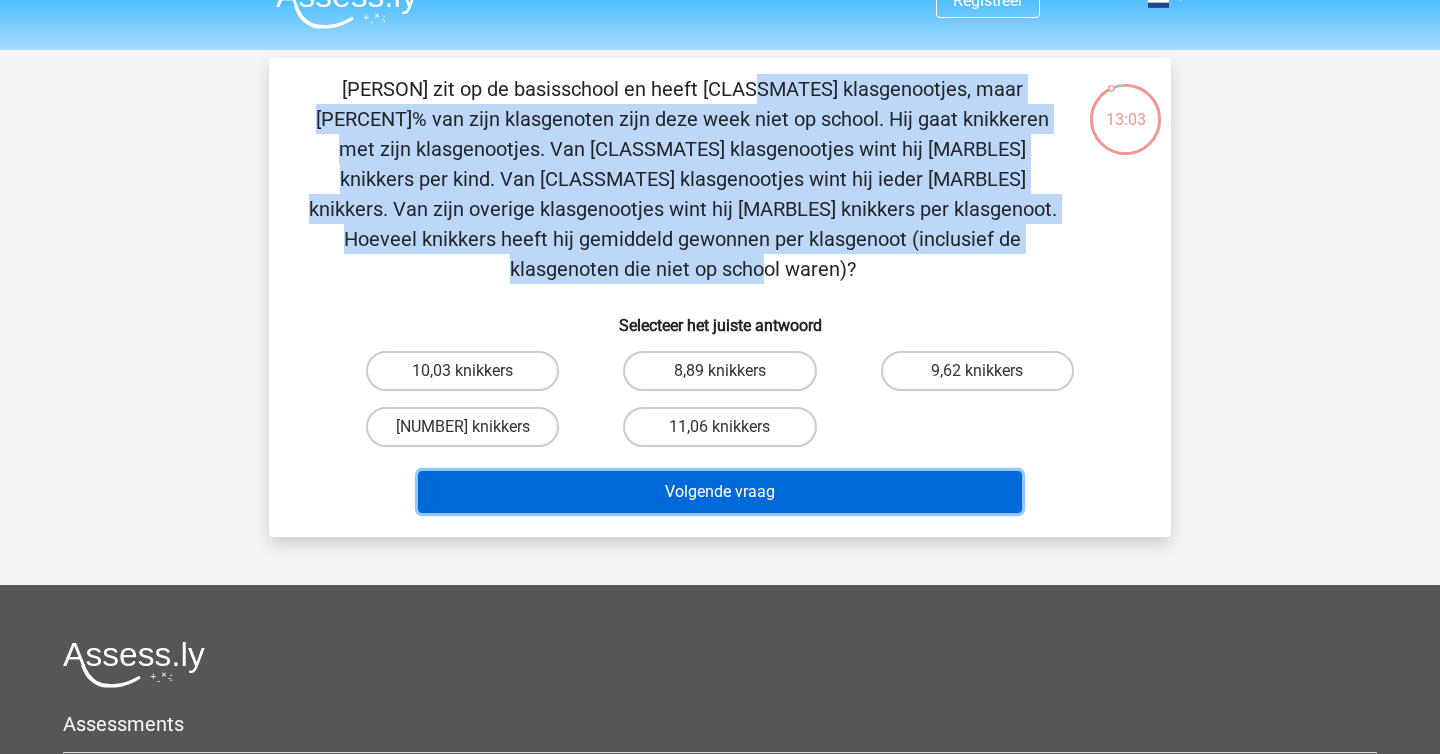 click on "Volgende vraag" at bounding box center (720, 492) 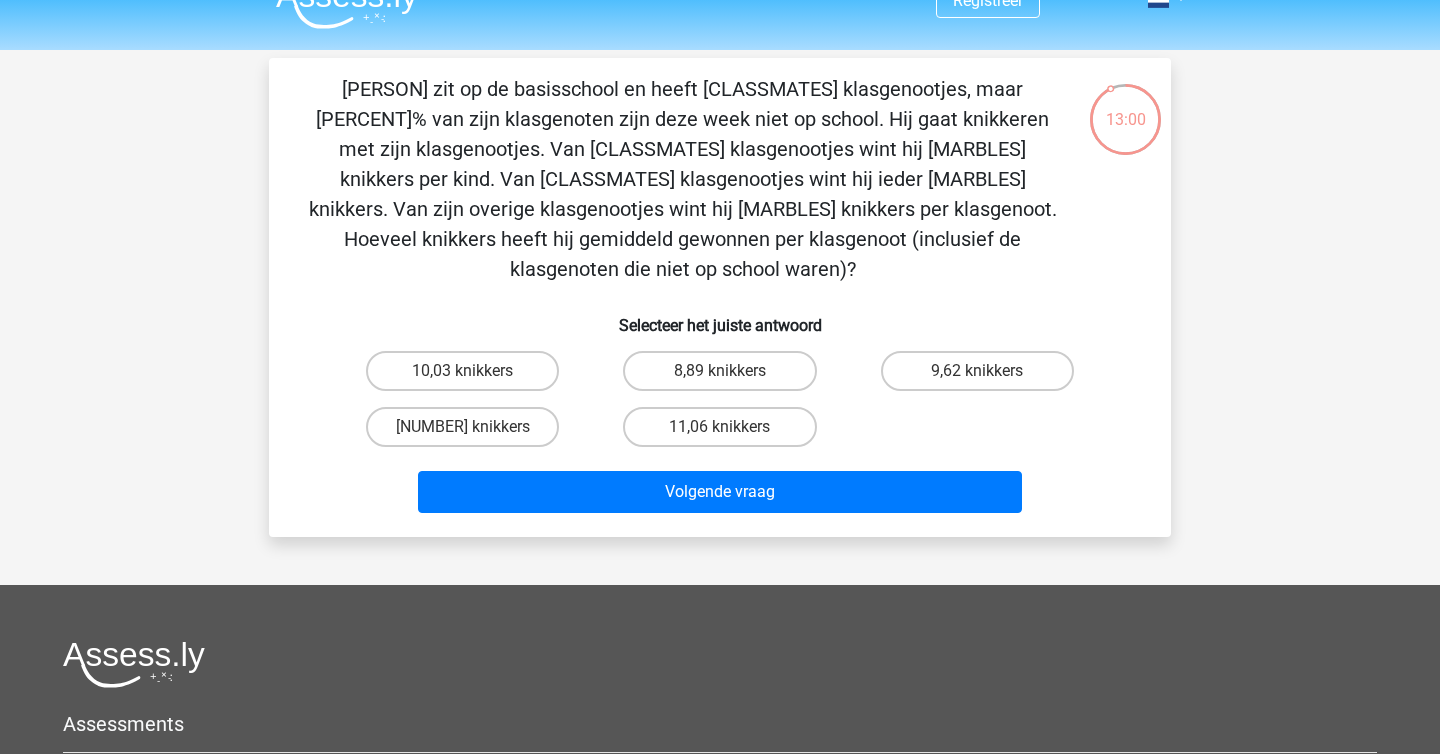 click on "Jacques zit op de basisschool en heeft  121 klasgenootjes, maar 19,01% van zijn klasgenoten zijn deze week niet op school. Hij gaat knikkeren met zijn klasgenootjes. Van 5 klasgenootjes wint hij 36 knikkers per kind. Van 24 klasgenootjes wint hij ieder 13 knikkers. Van zijn overige klasgenootjes wint hij 11 knikkers per klasgenoot. Hoeveel knikkers heeft hij gemiddeld gewonnen per klasgenoot (inclusief de klasgenoten die niet op school waren)?
Selecteer het juiste antwoord
10,03 knikkers" at bounding box center (720, 297) 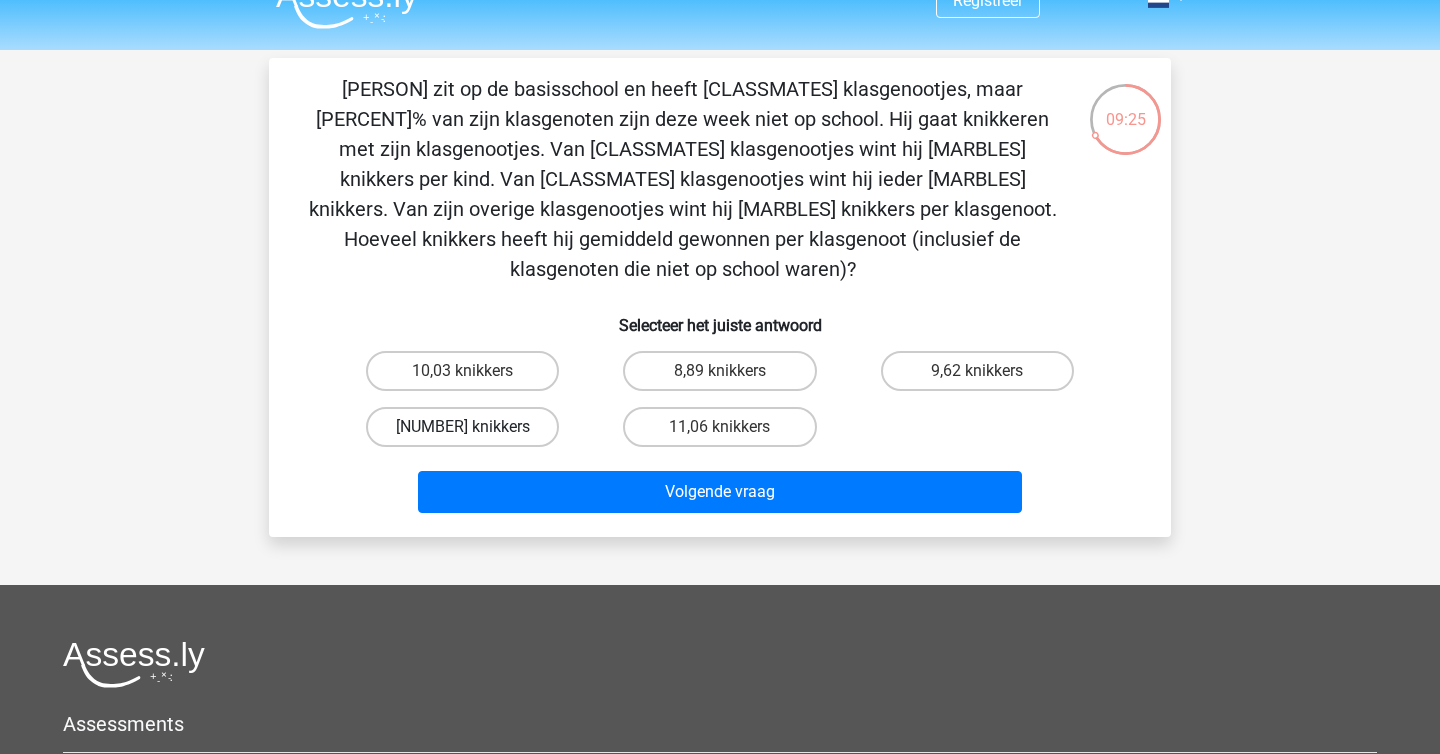click on "10,34 knikkers" at bounding box center [462, 427] 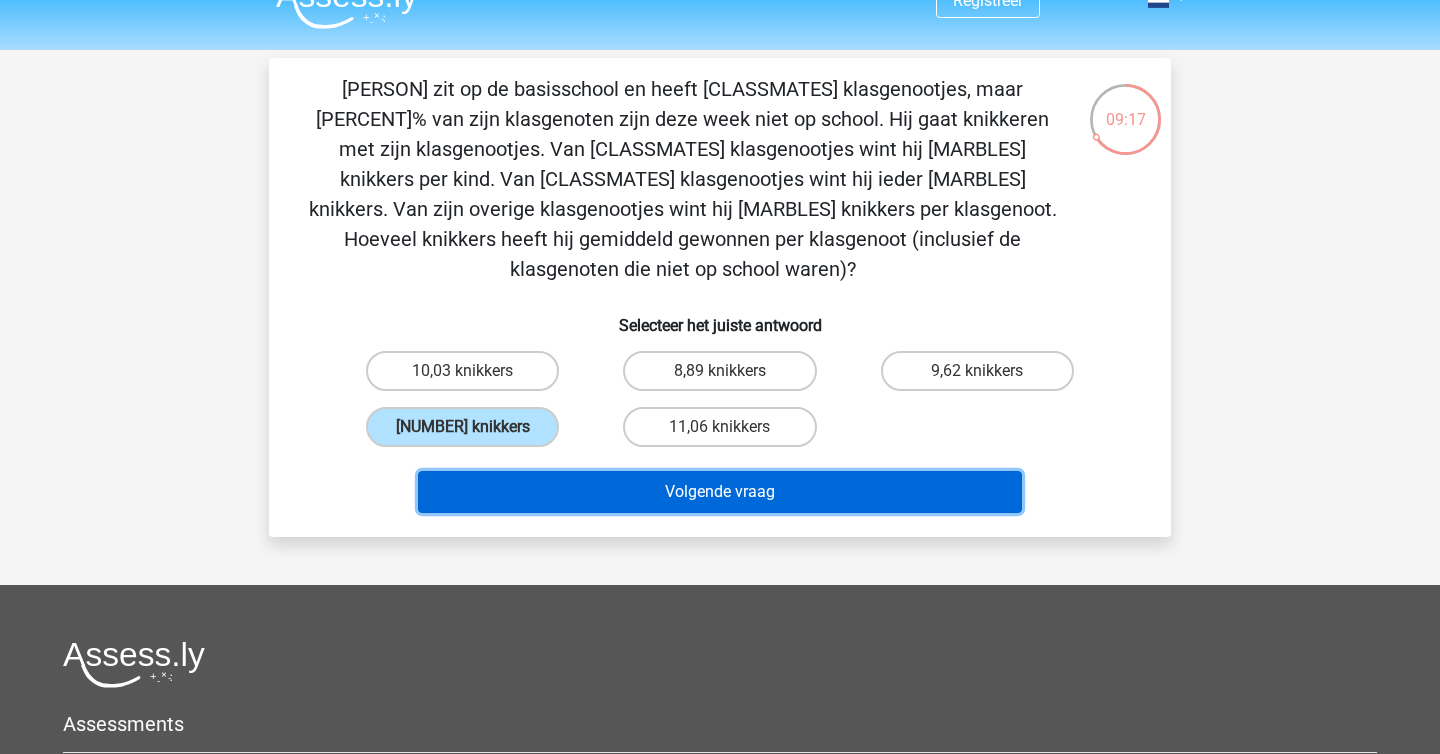 click on "Volgende vraag" at bounding box center [720, 492] 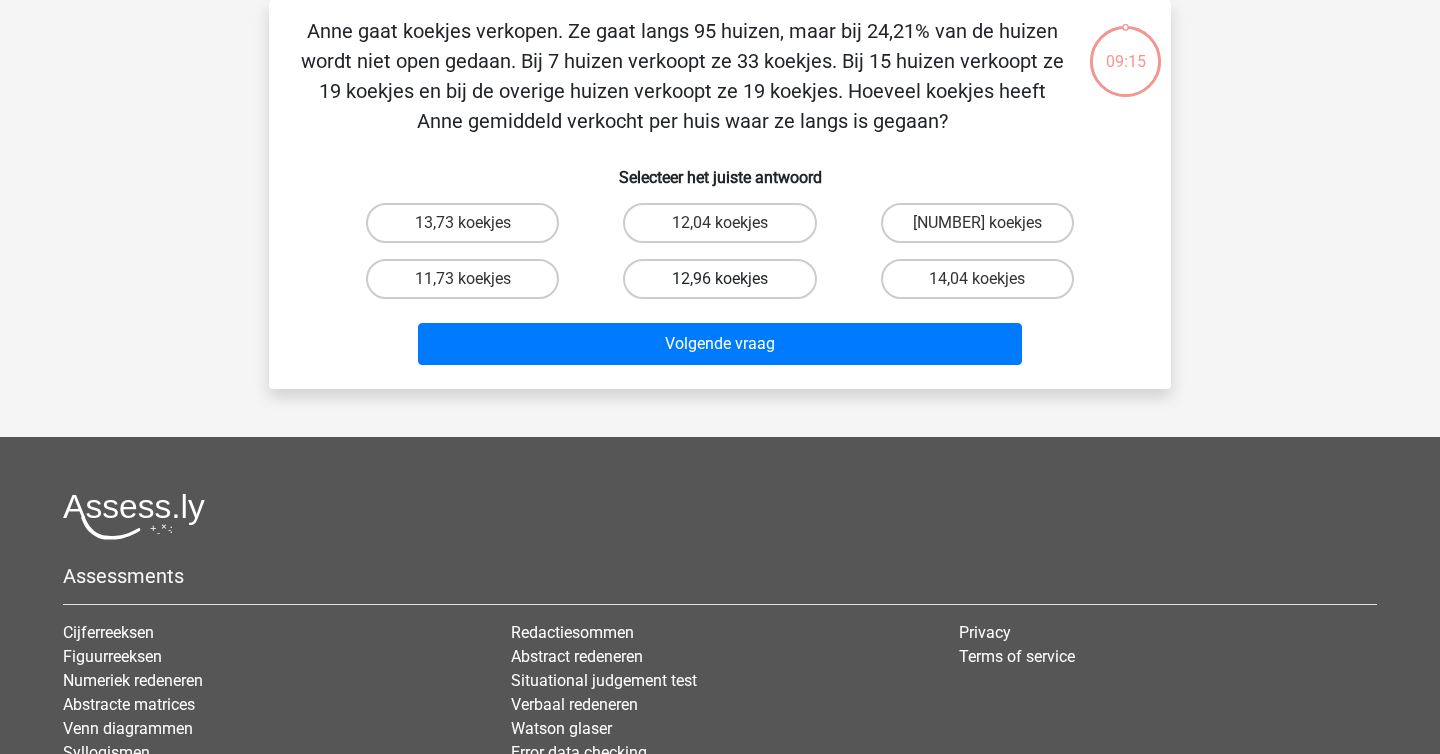 scroll, scrollTop: 0, scrollLeft: 0, axis: both 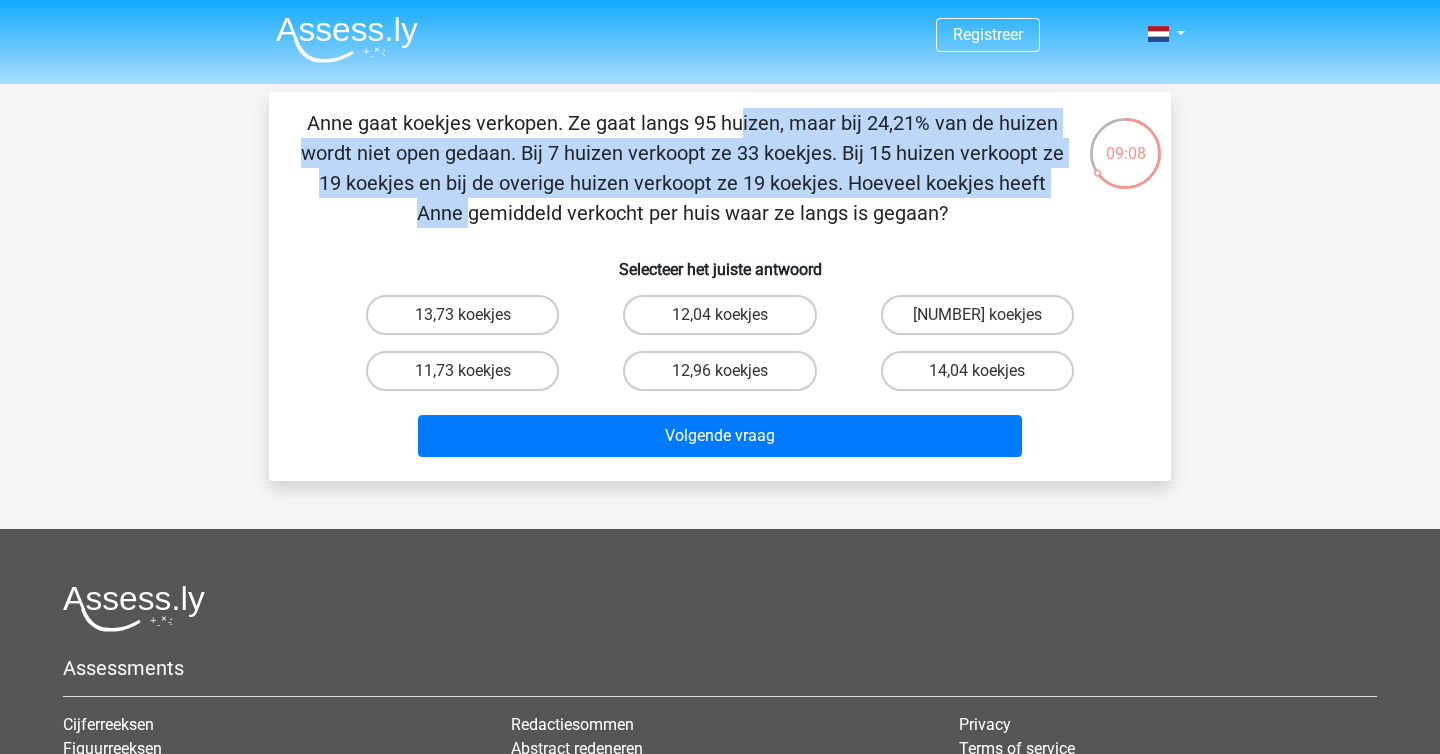 drag, startPoint x: 316, startPoint y: 122, endPoint x: 678, endPoint y: 193, distance: 368.897 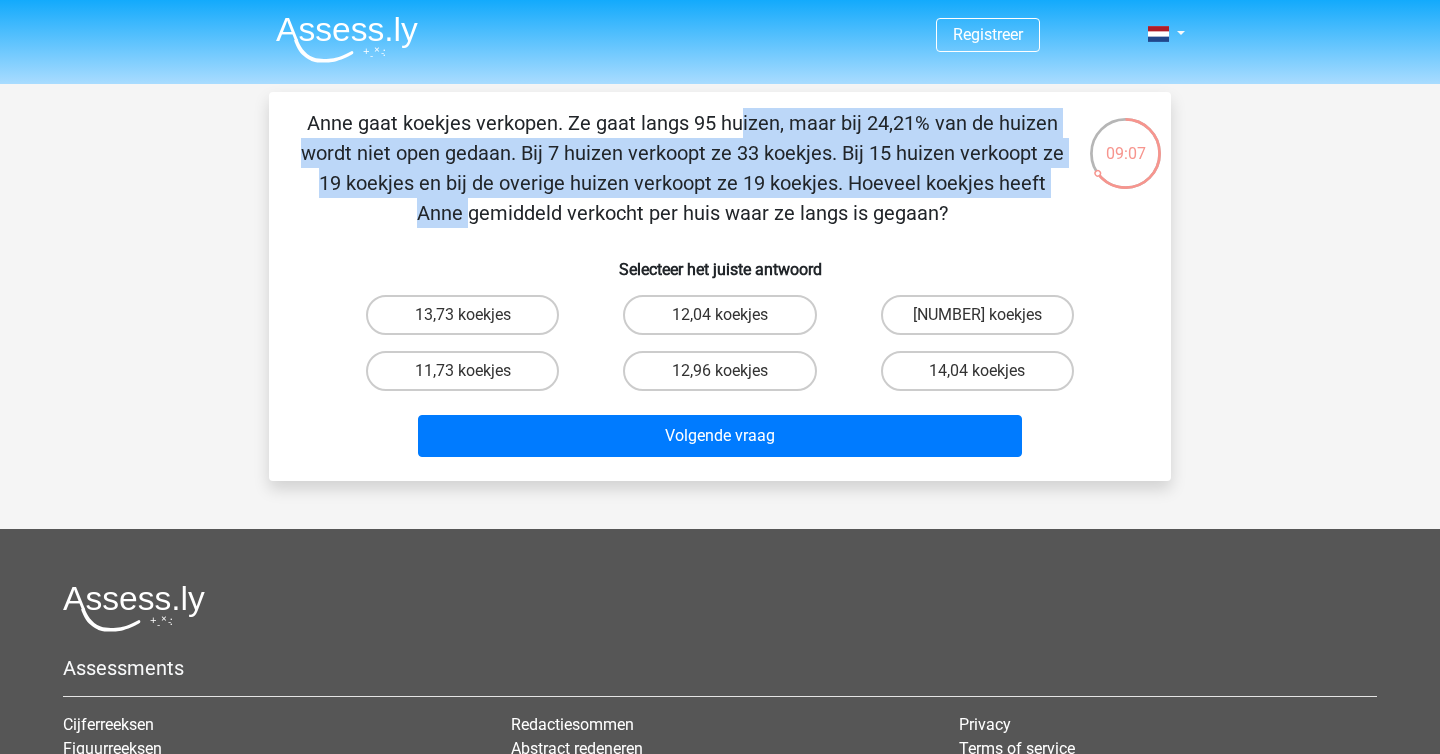 drag, startPoint x: 960, startPoint y: 216, endPoint x: 250, endPoint y: 125, distance: 715.8079 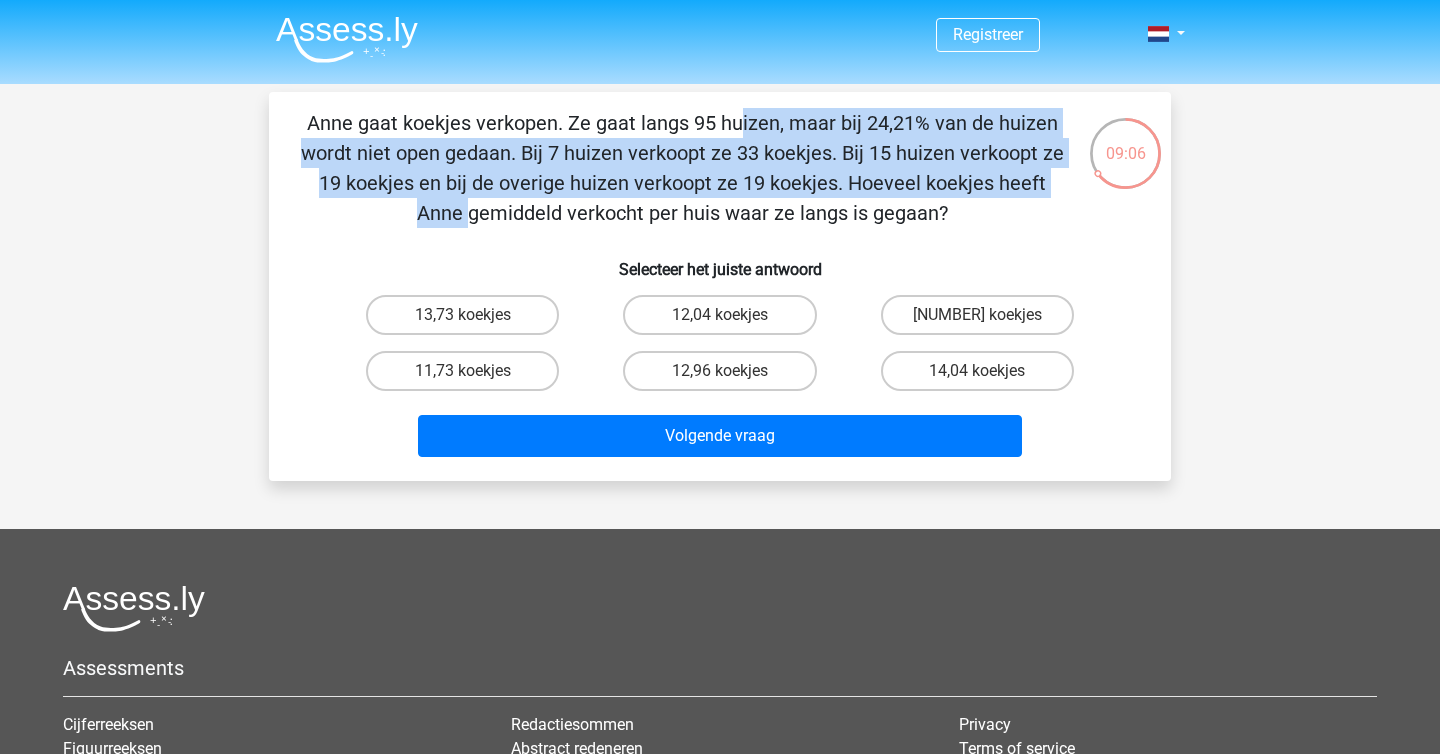 copy on "Anne gaat koekjes verkopen. Ze gaat langs 95 huizen, maar bij 24,21% van de huizen wordt niet open gedaan. Bij 7 huizen verkoopt ze 33 koekjes. Bij 15 huizen verkoopt ze 19 koekjes en bij de overige huizen verkoopt ze 19 koekjes. Hoeveel koekjes heeft Anne gemiddeld verkocht per huis waar ze langs is gegaan?" 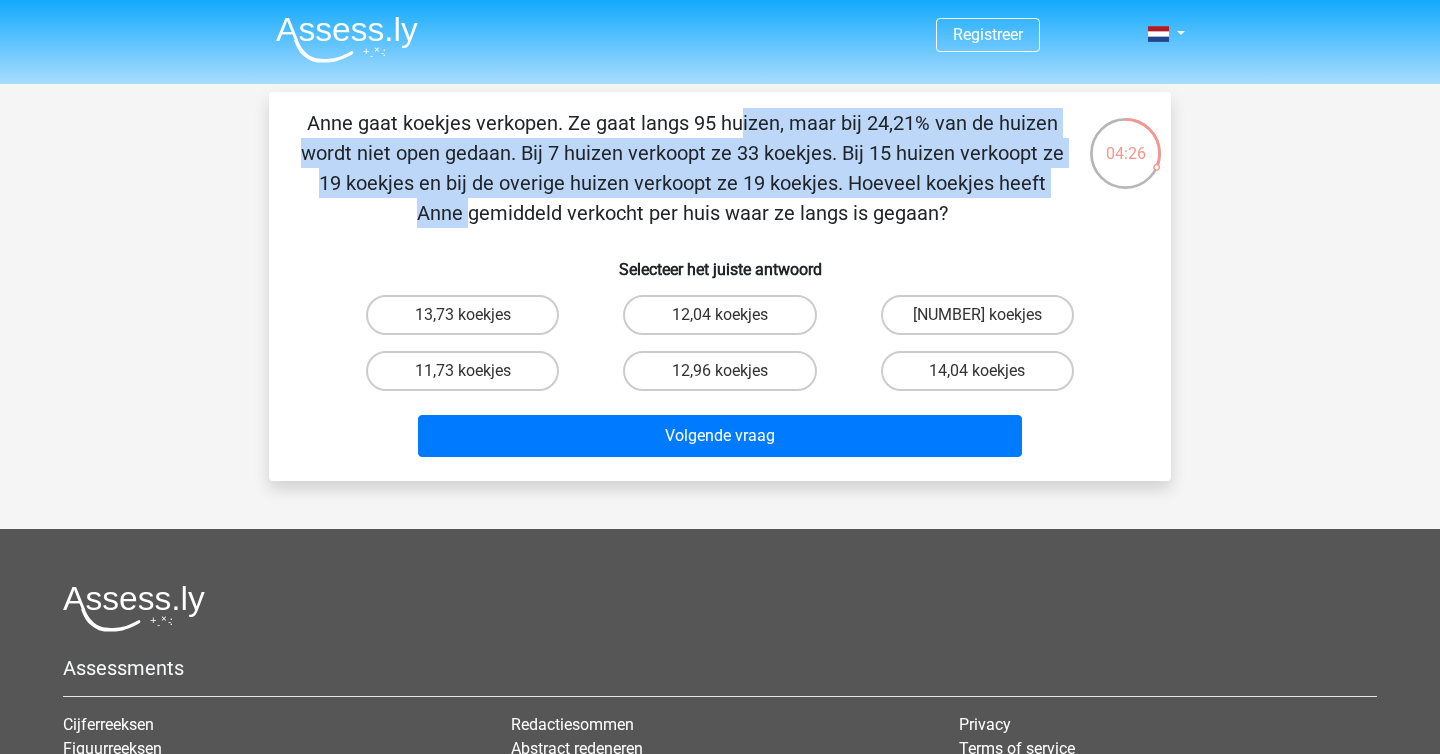 click on "15,43 koekjes" at bounding box center (983, 321) 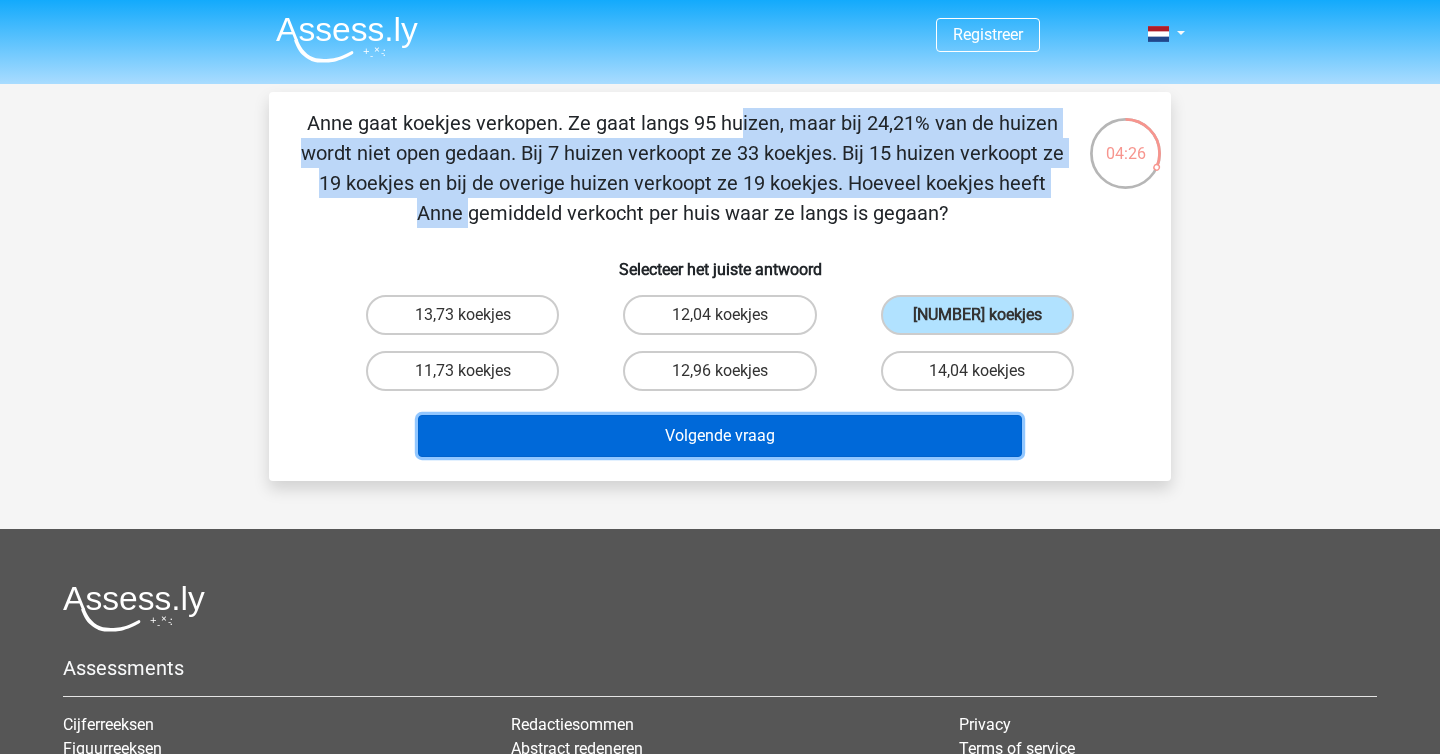click on "Volgende vraag" at bounding box center [720, 436] 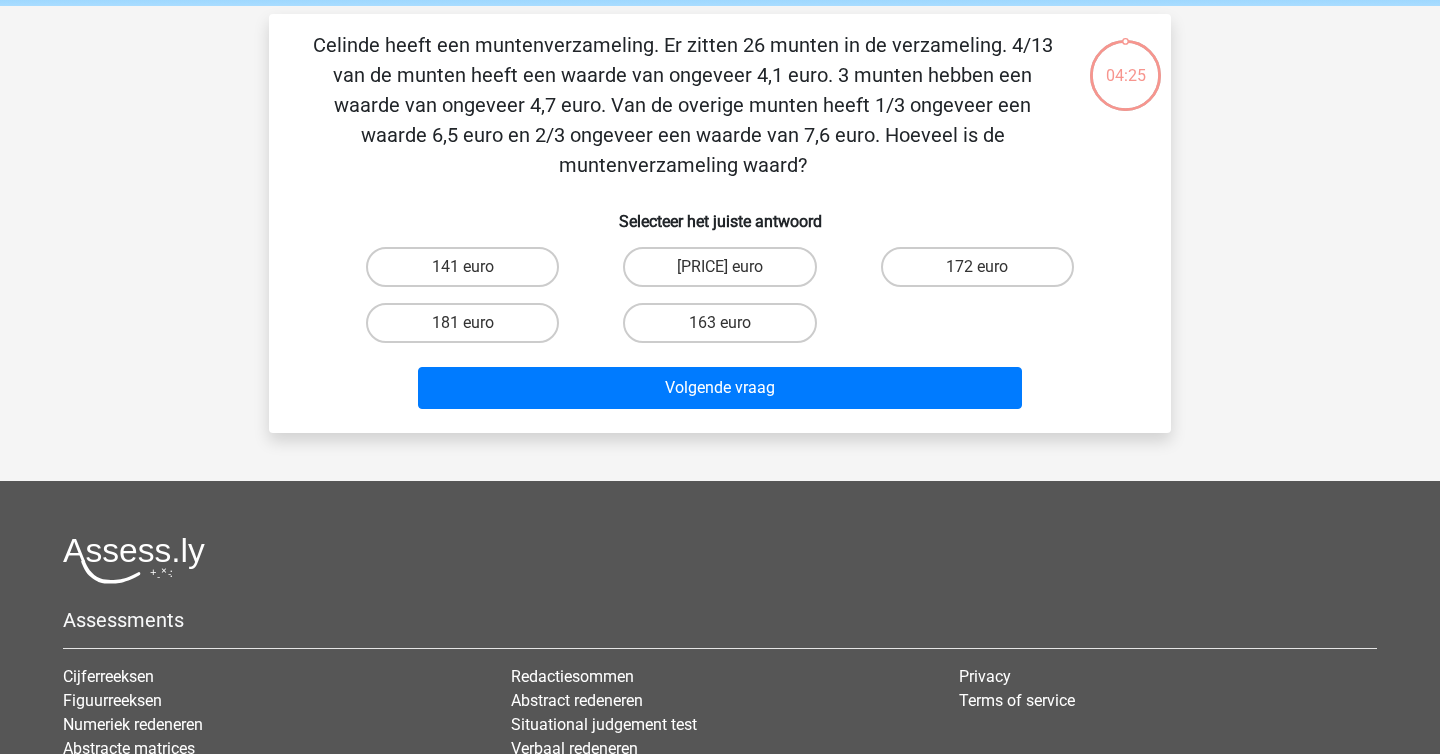 scroll, scrollTop: 92, scrollLeft: 0, axis: vertical 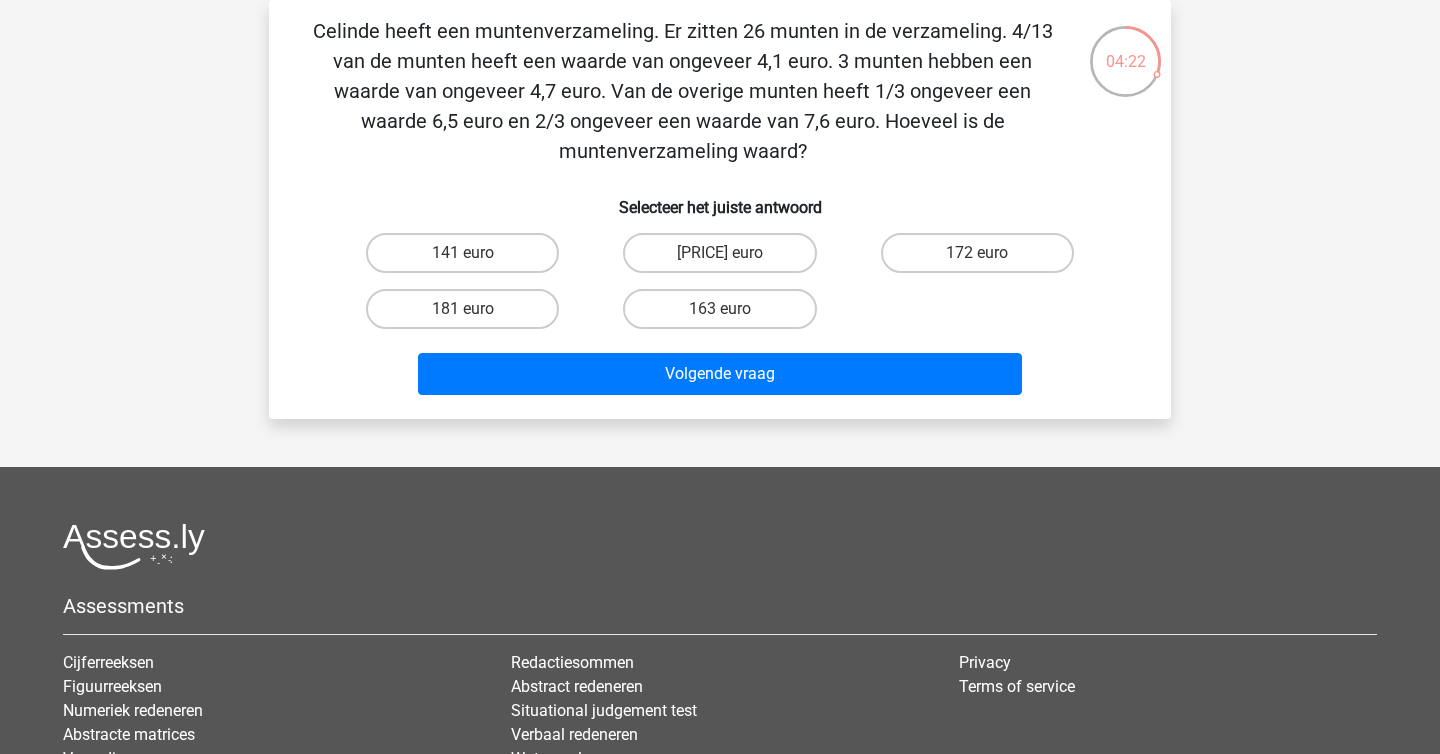 drag, startPoint x: 717, startPoint y: 157, endPoint x: 321, endPoint y: 39, distance: 413.20697 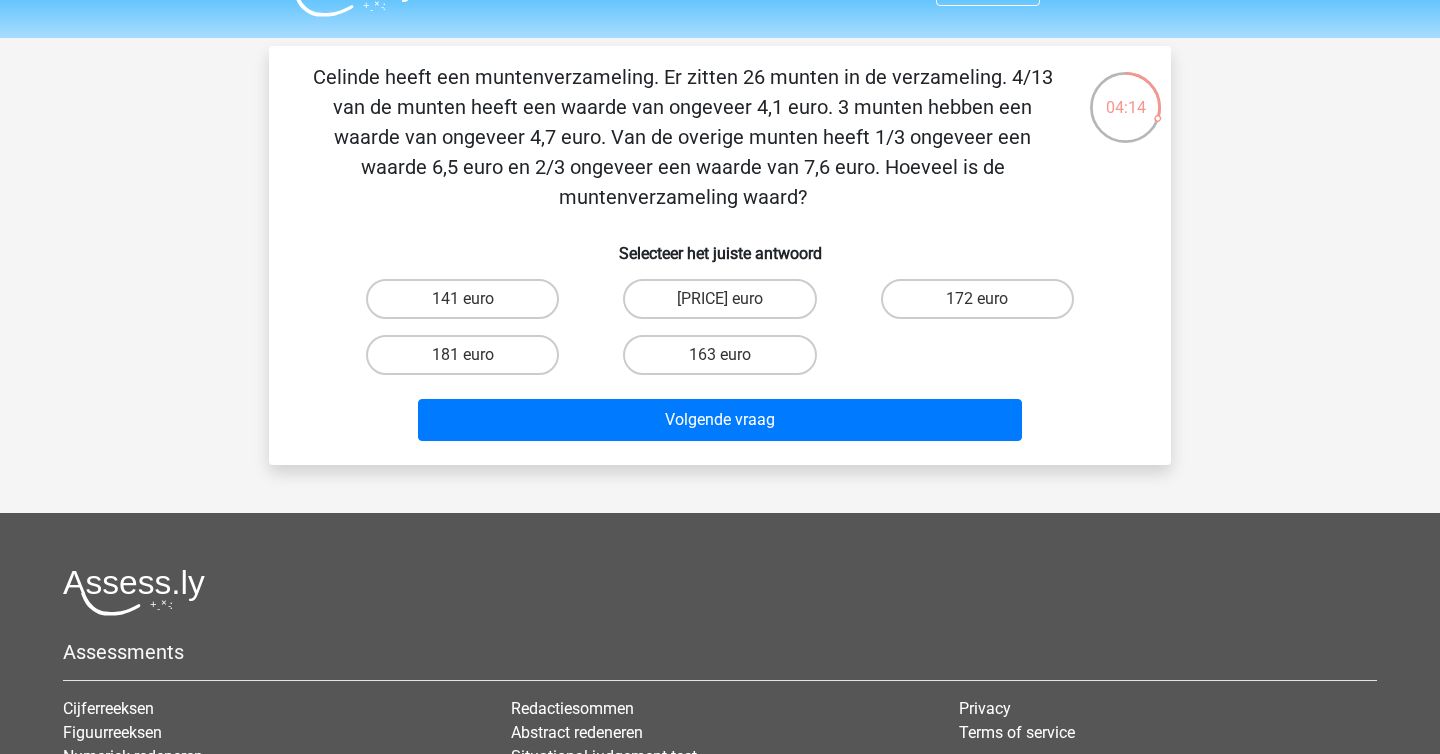 scroll, scrollTop: 14, scrollLeft: 0, axis: vertical 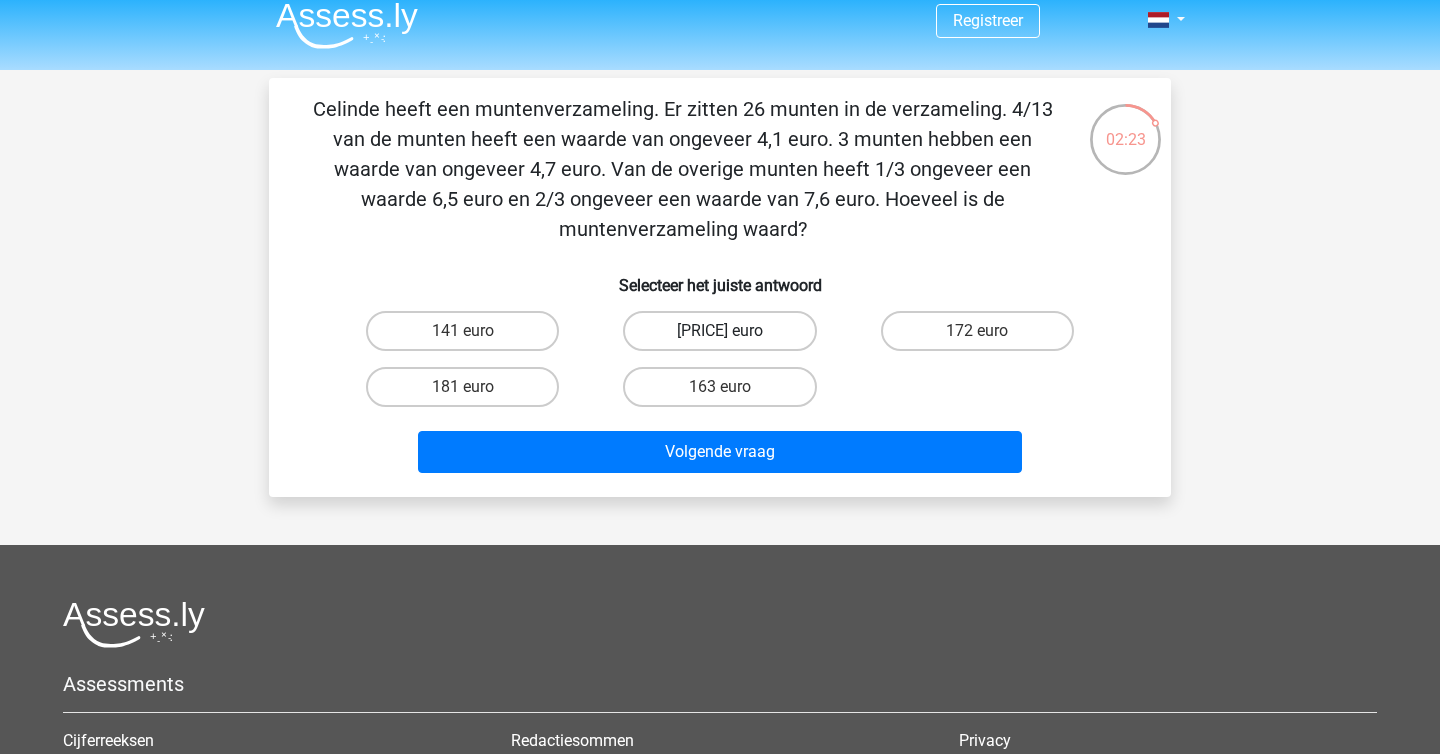 click on "155 euro" at bounding box center (719, 331) 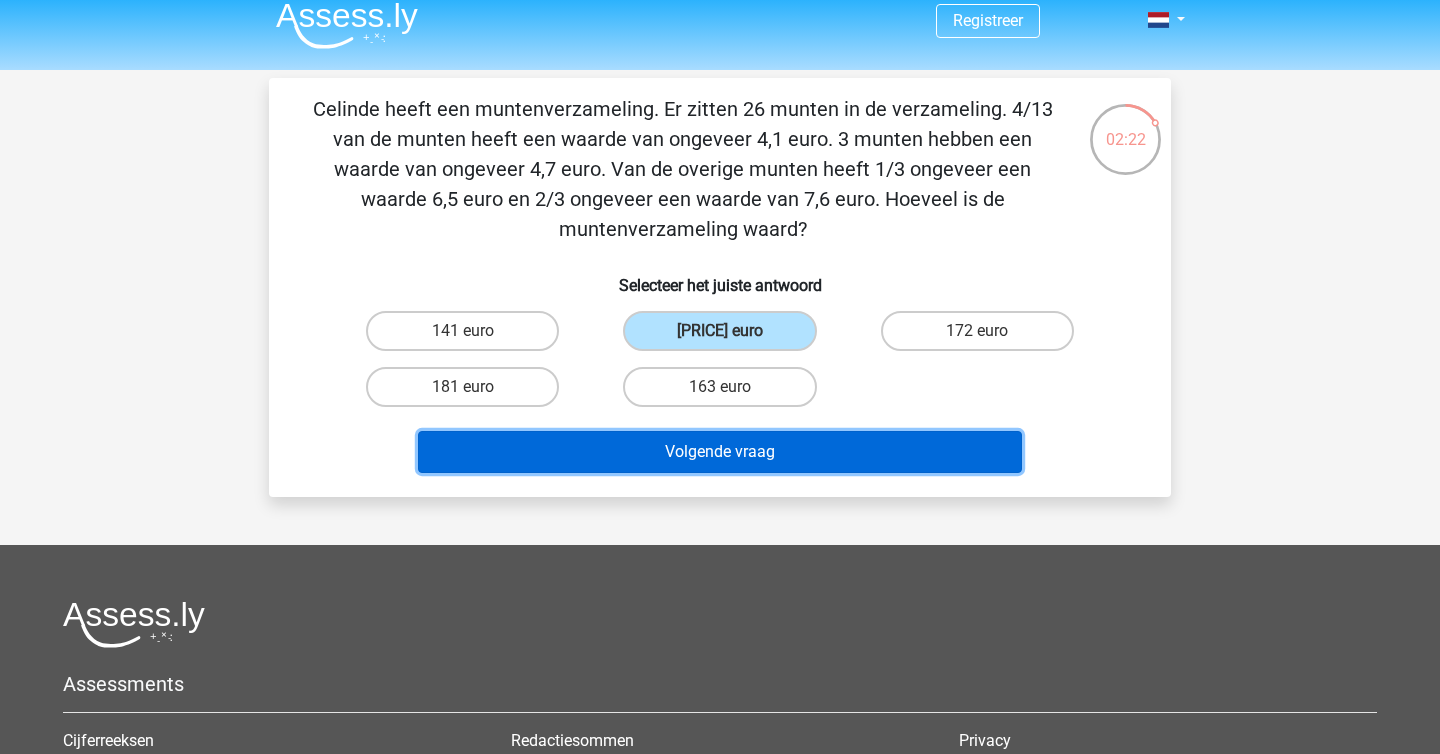click on "Volgende vraag" at bounding box center [720, 452] 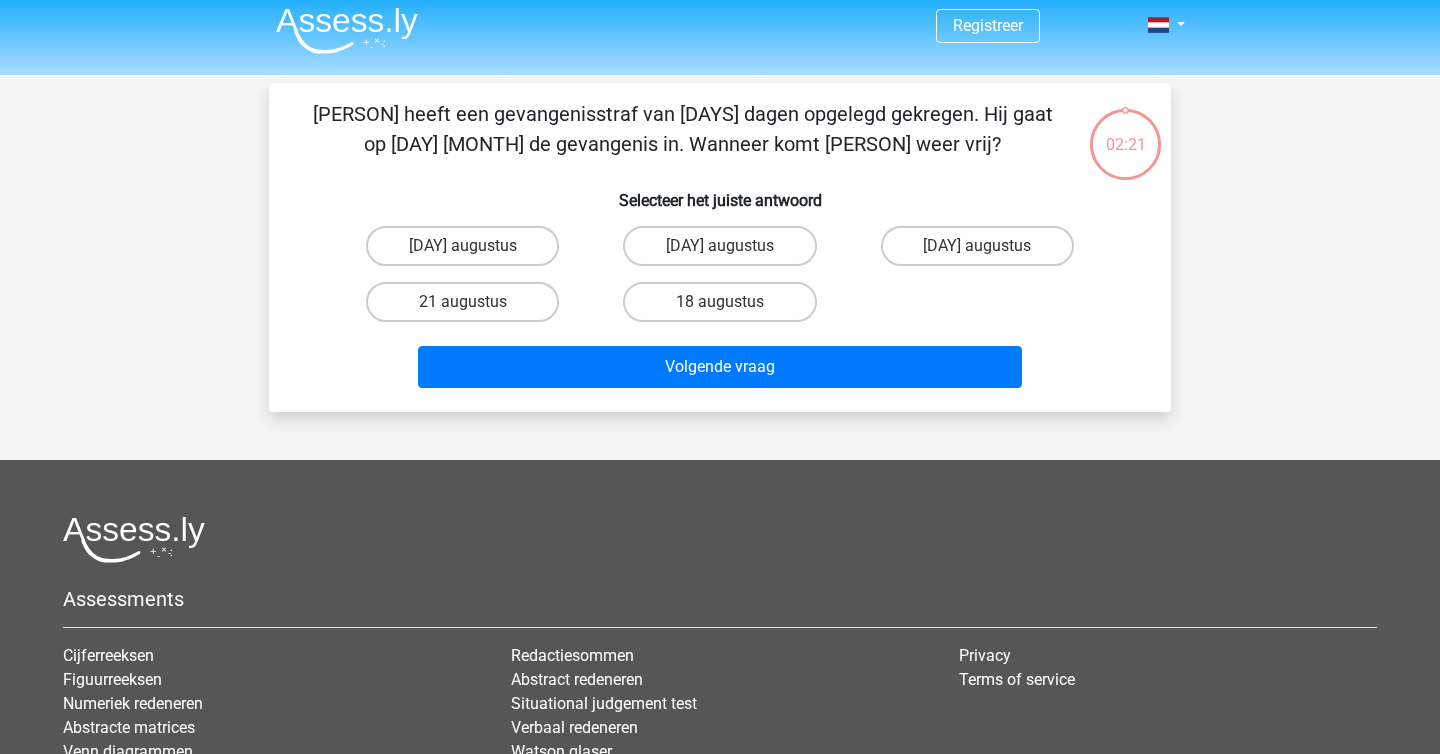 scroll, scrollTop: 8, scrollLeft: 0, axis: vertical 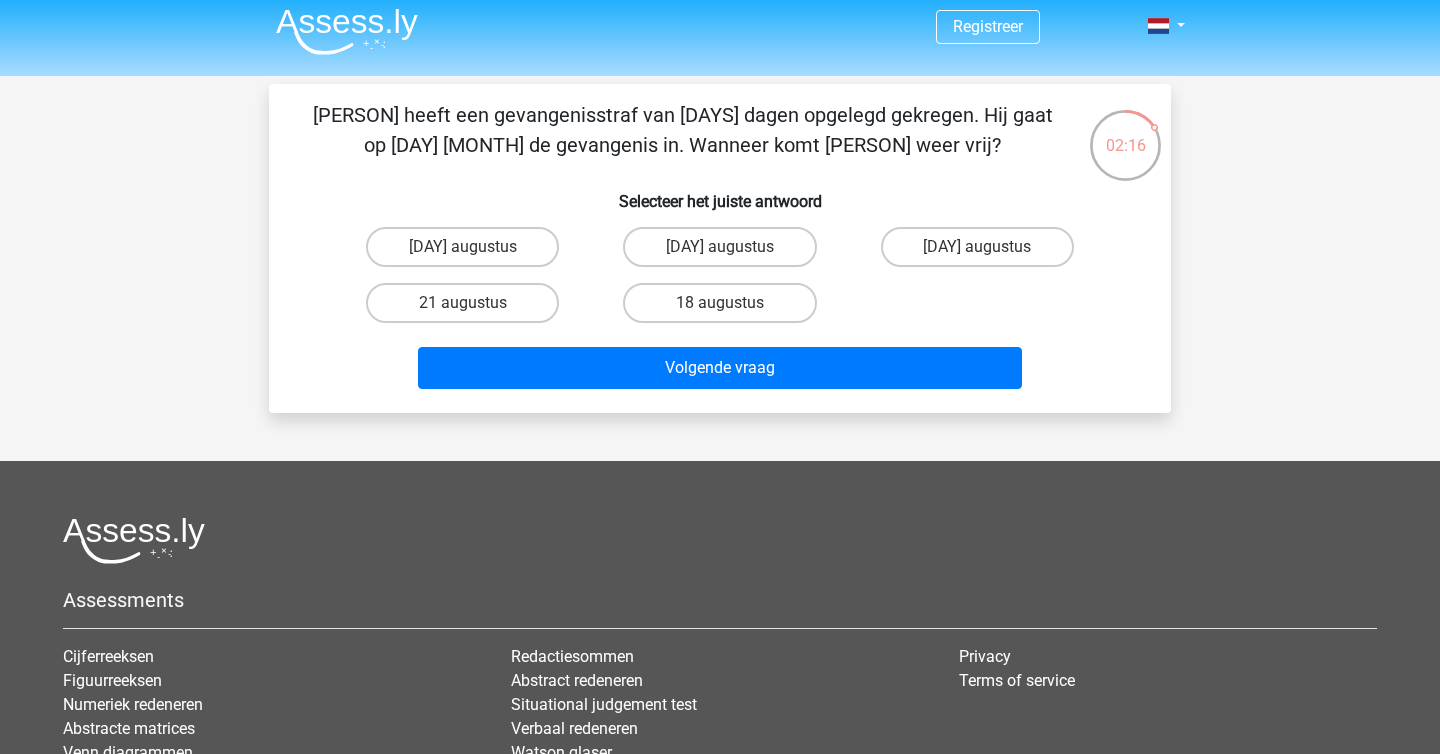 drag, startPoint x: 897, startPoint y: 145, endPoint x: 309, endPoint y: 106, distance: 589.29193 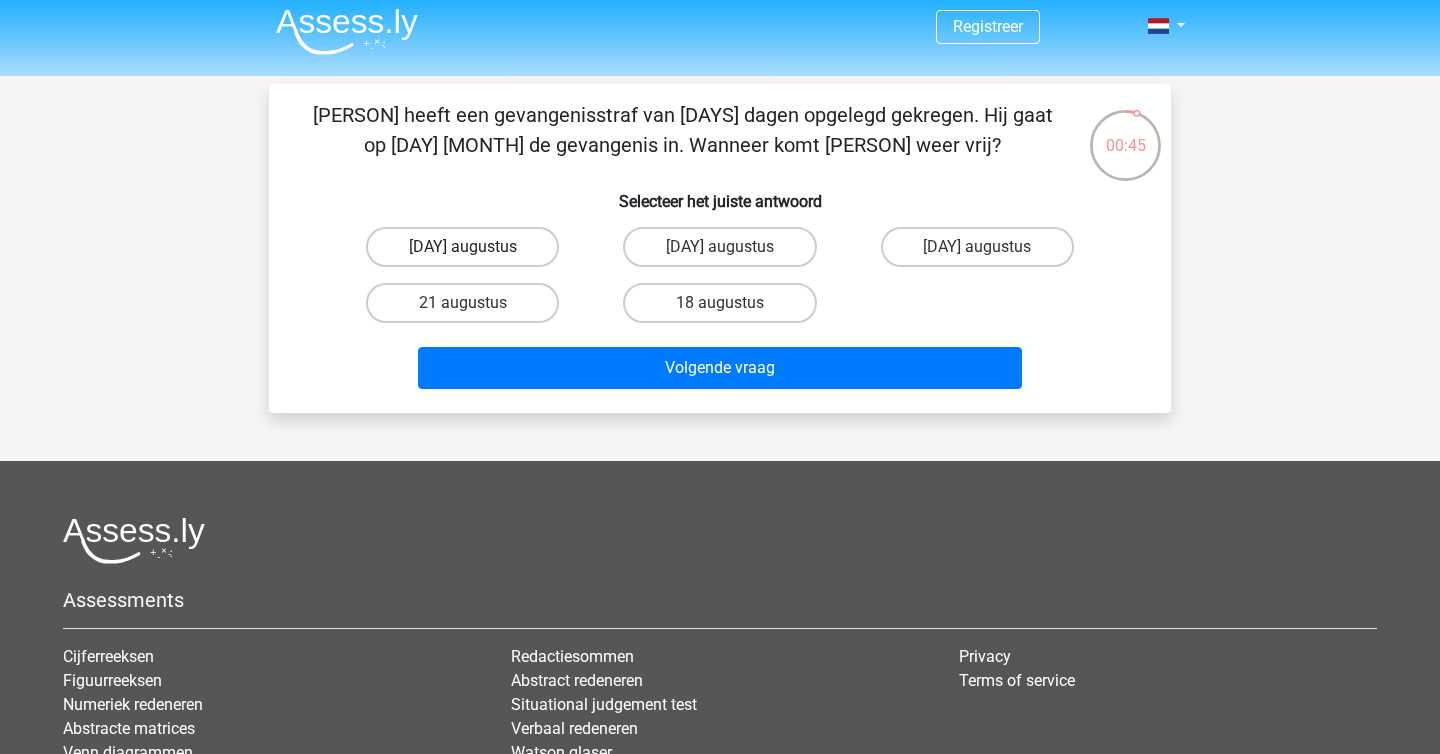 click on "[DAY] [MONTH]" at bounding box center (462, 247) 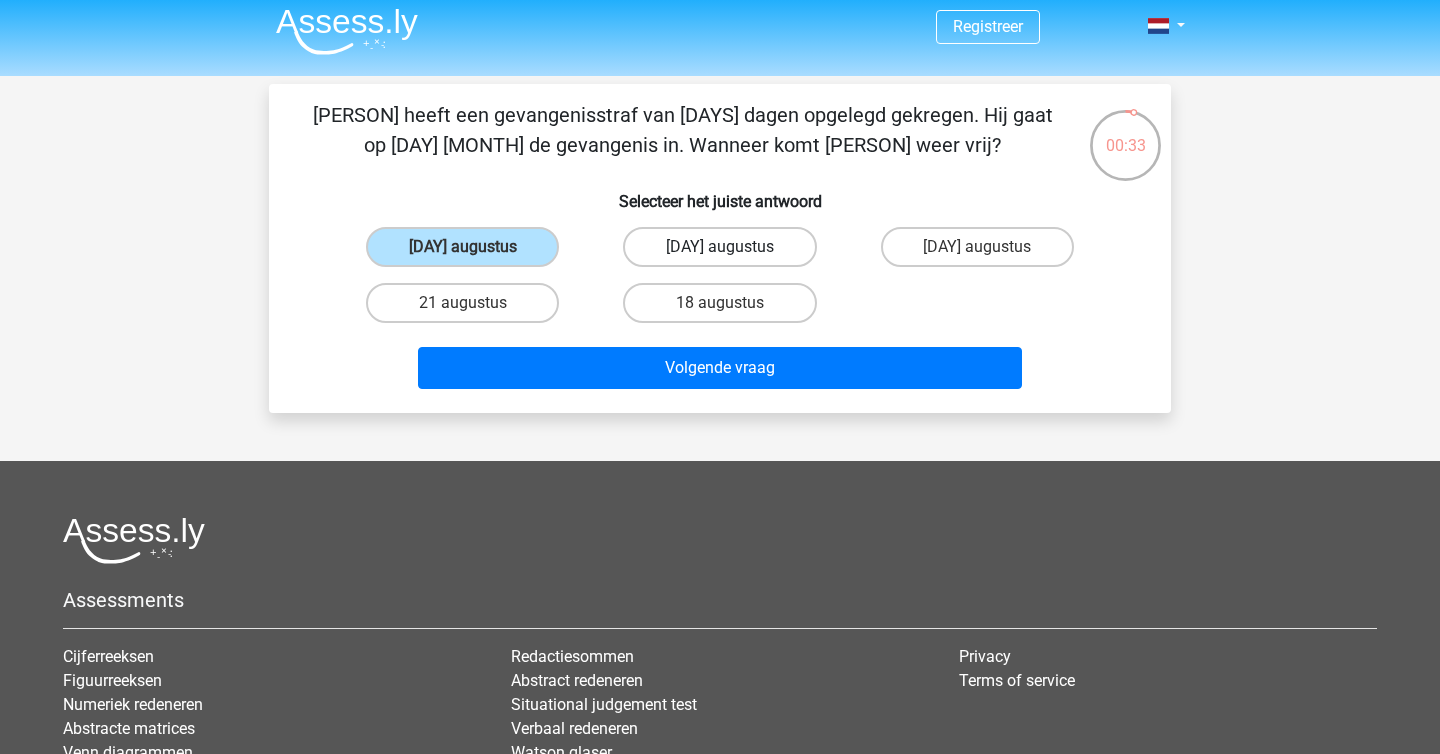 click on "13 augustus" at bounding box center (719, 247) 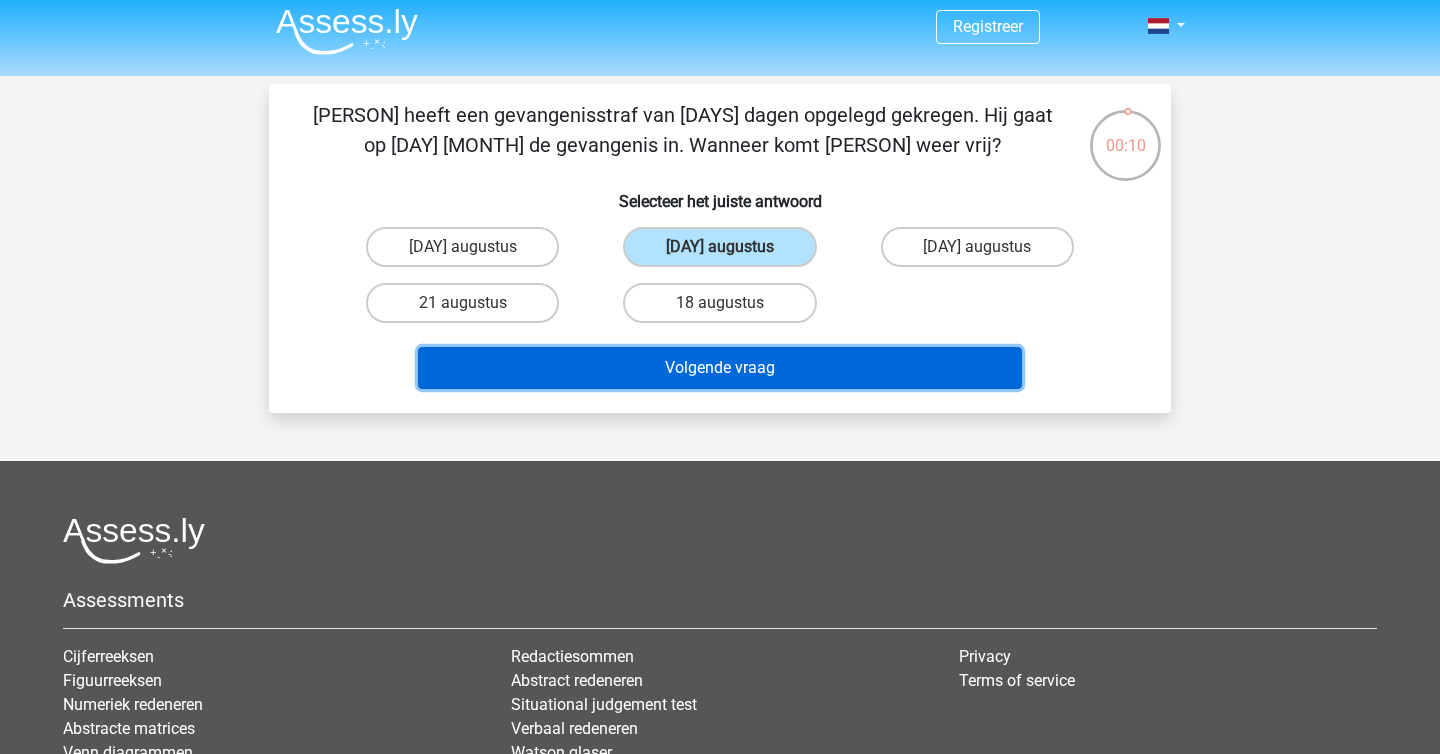 click on "Volgende vraag" at bounding box center (720, 368) 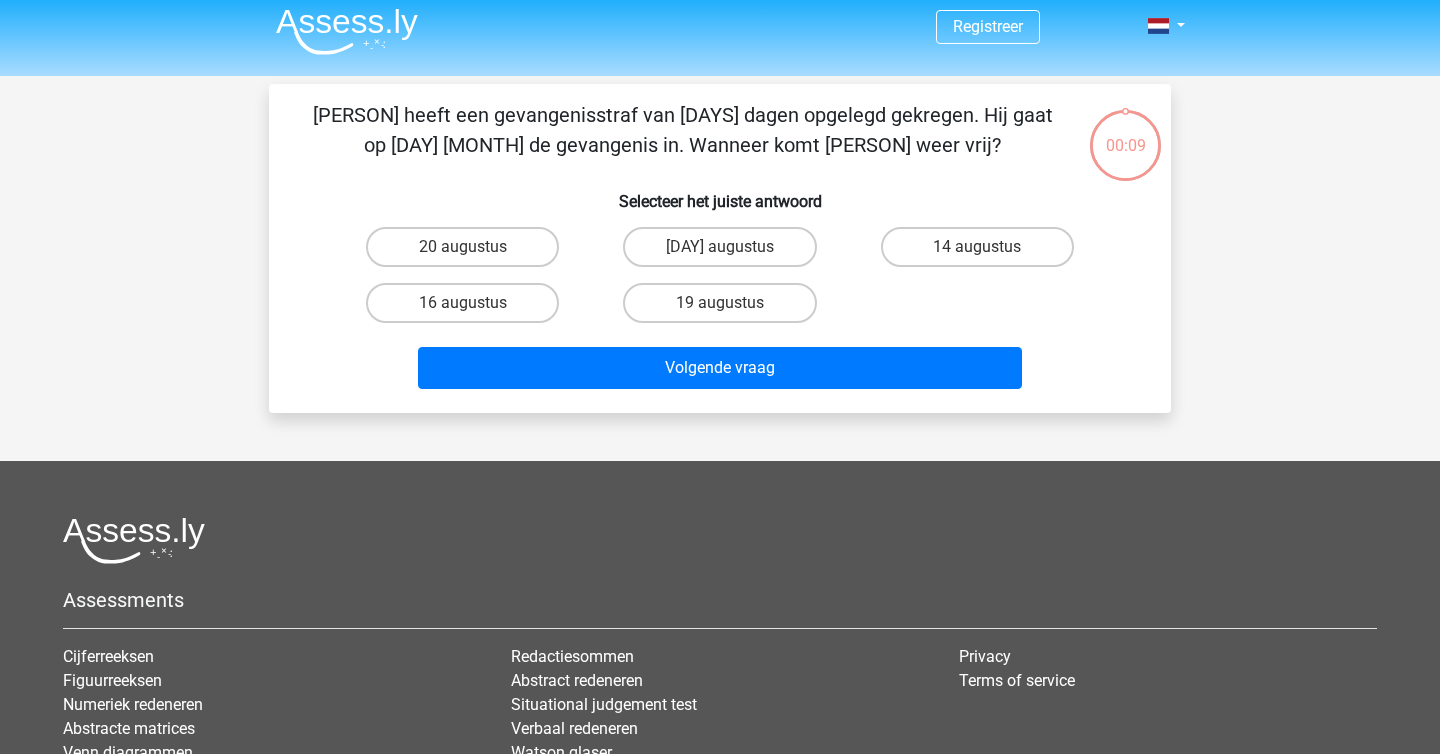 scroll, scrollTop: 92, scrollLeft: 0, axis: vertical 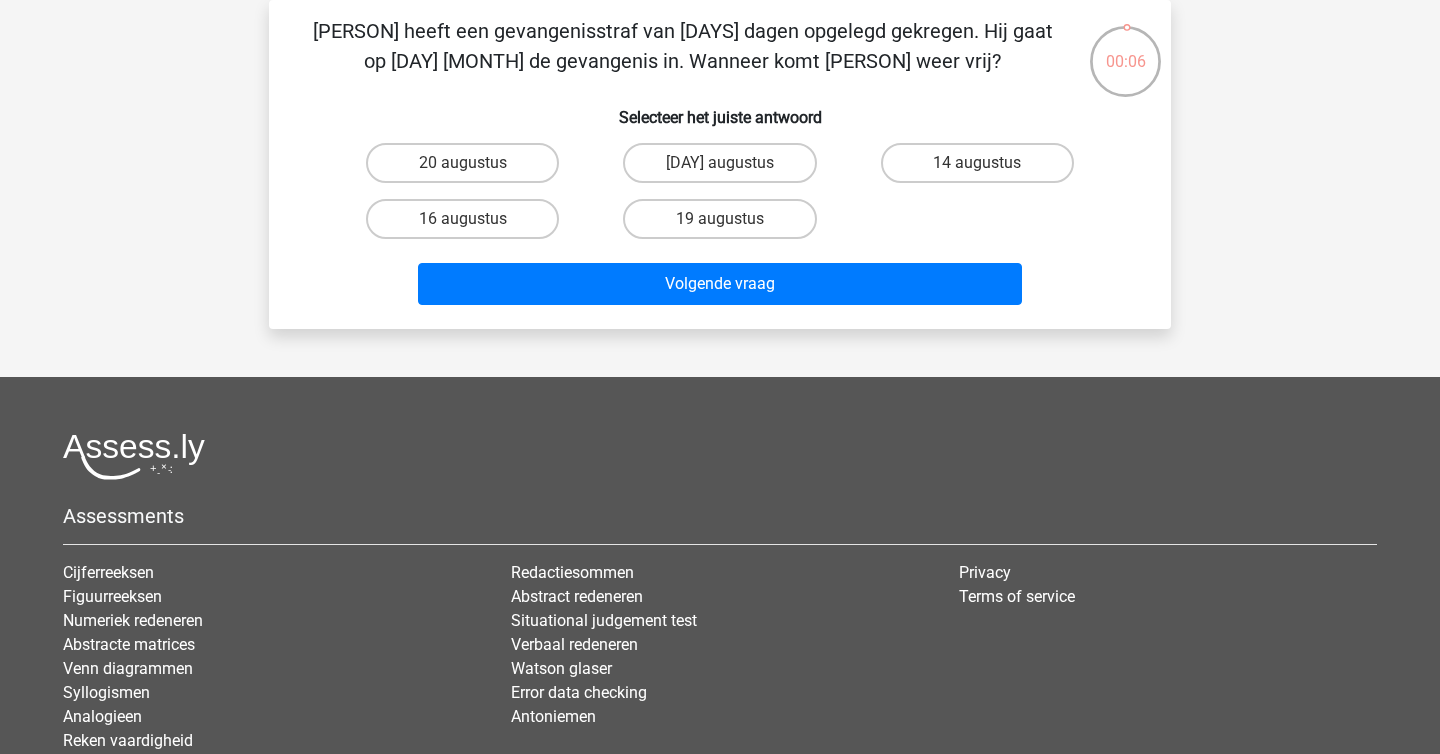 drag, startPoint x: 901, startPoint y: 59, endPoint x: 318, endPoint y: 36, distance: 583.4535 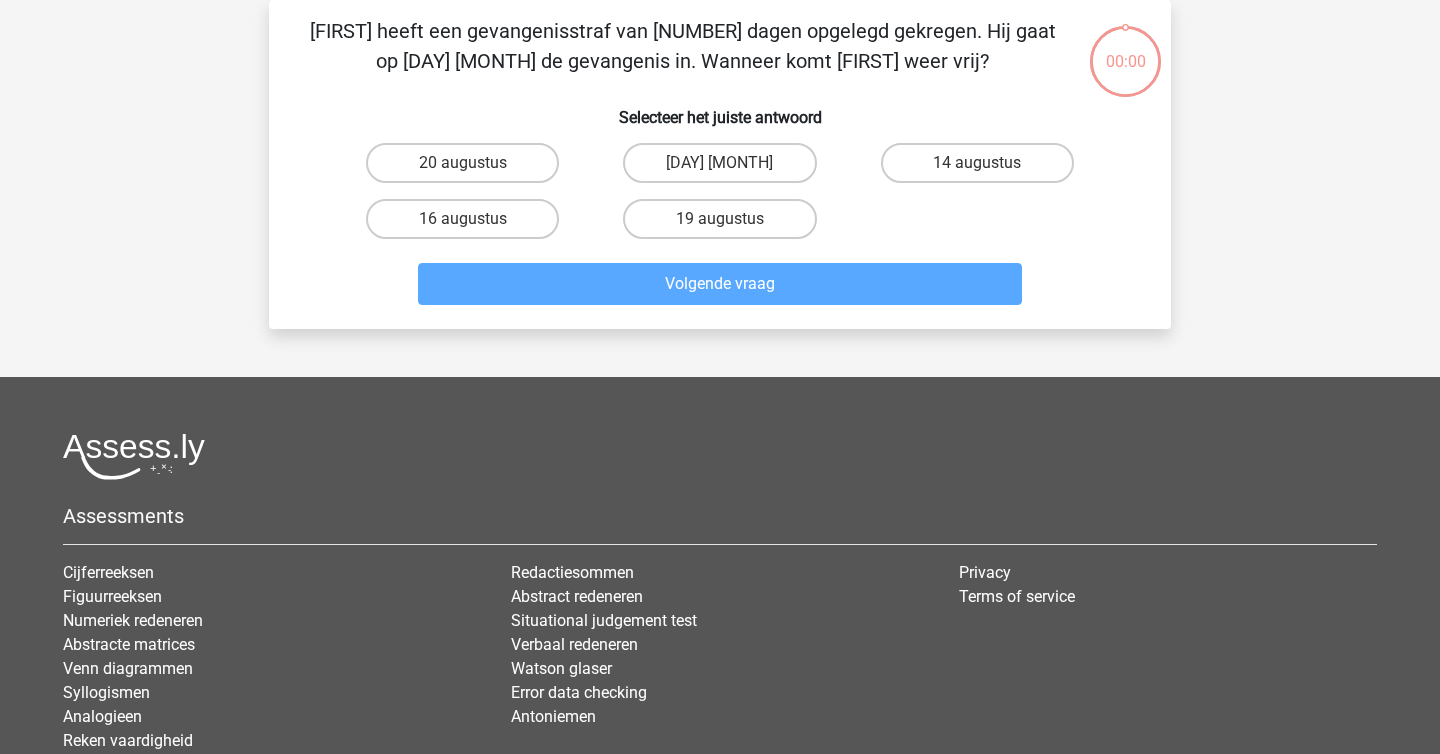 scroll, scrollTop: 88, scrollLeft: 0, axis: vertical 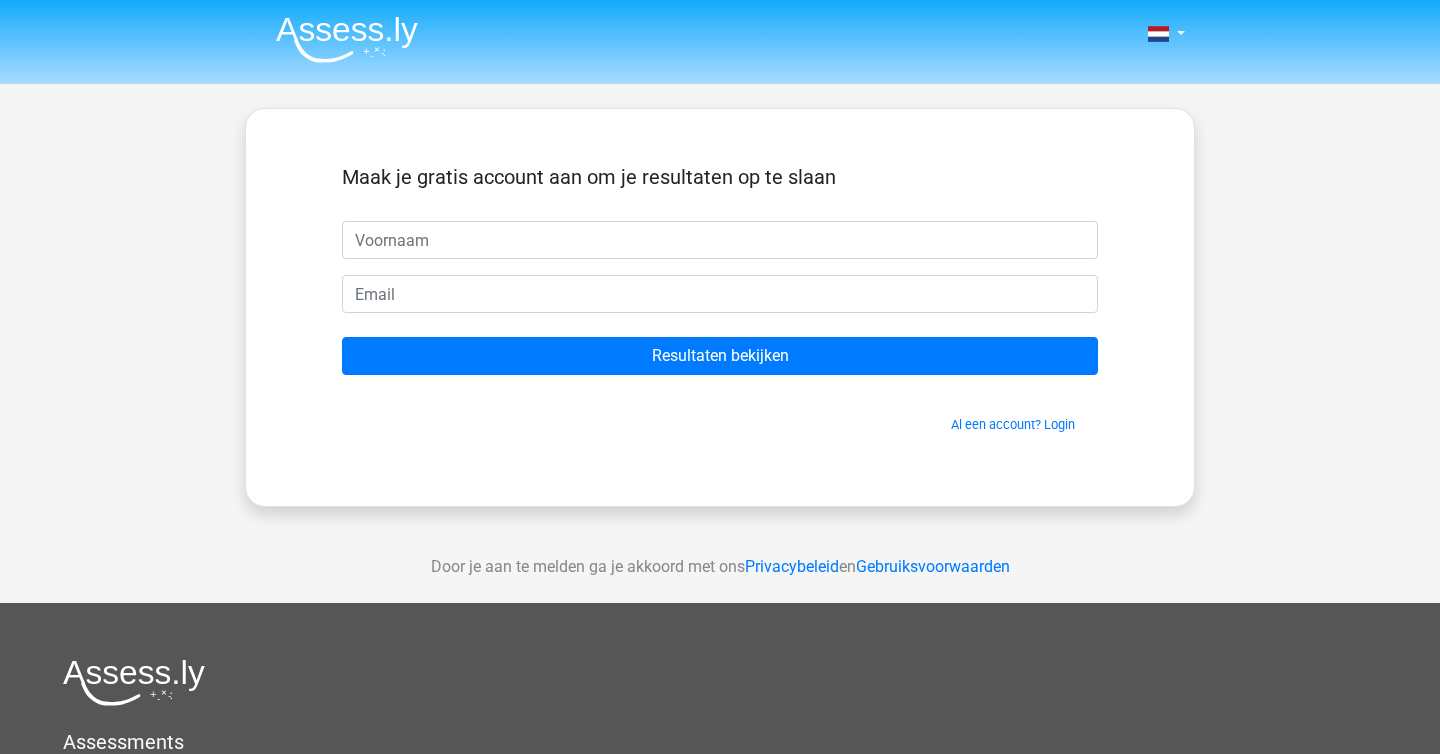 click on "Maak je gratis account aan om je resultaten op te slaan
Resultaten bekijken
Al een account? Login" at bounding box center [720, 299] 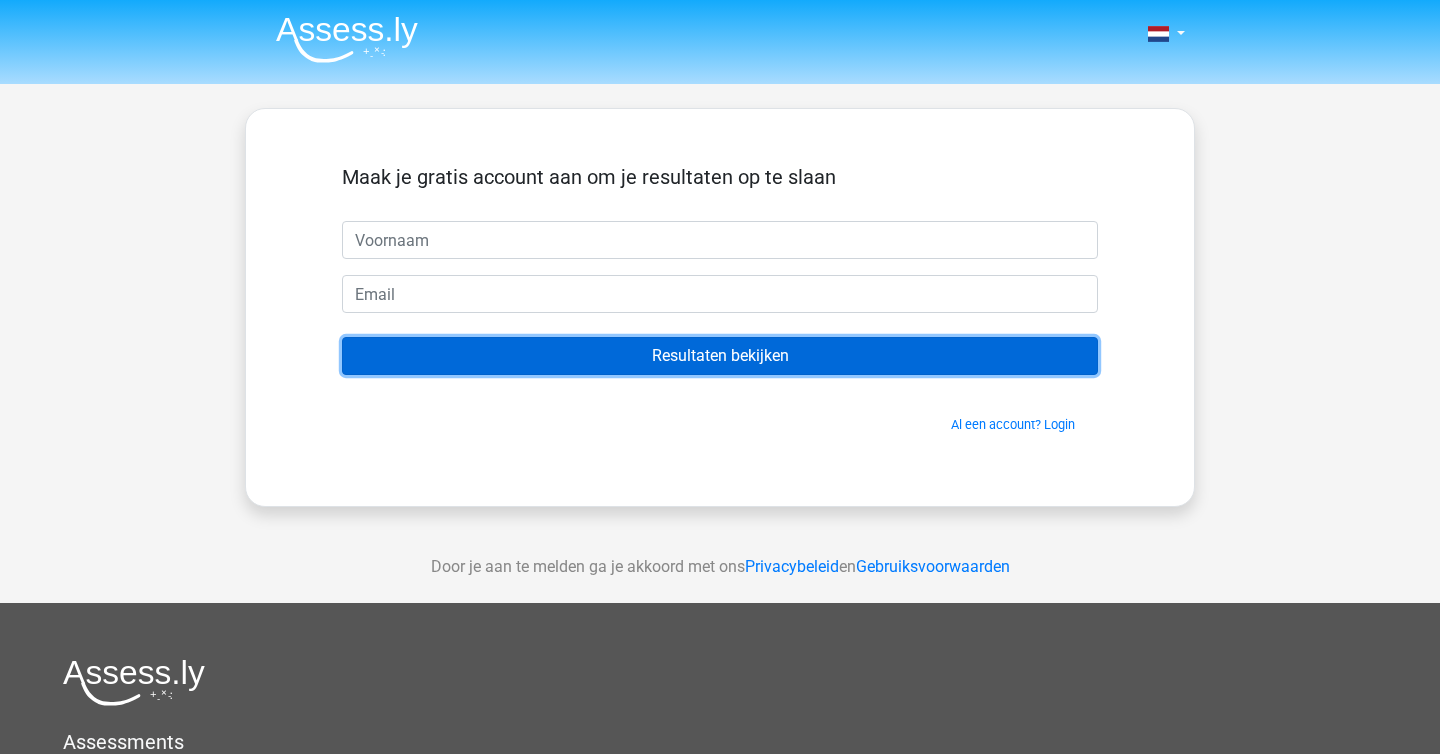 click on "Resultaten bekijken" at bounding box center (720, 356) 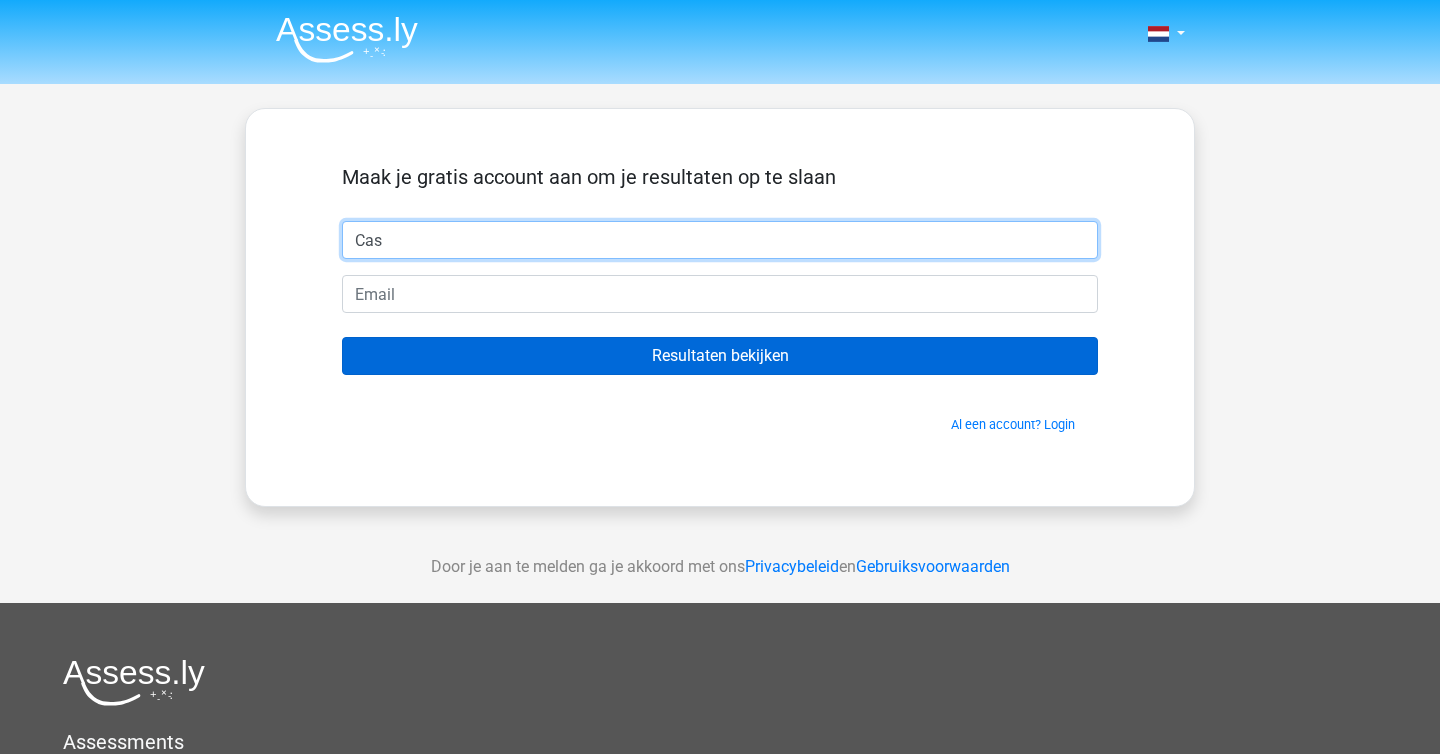 type on "Cas" 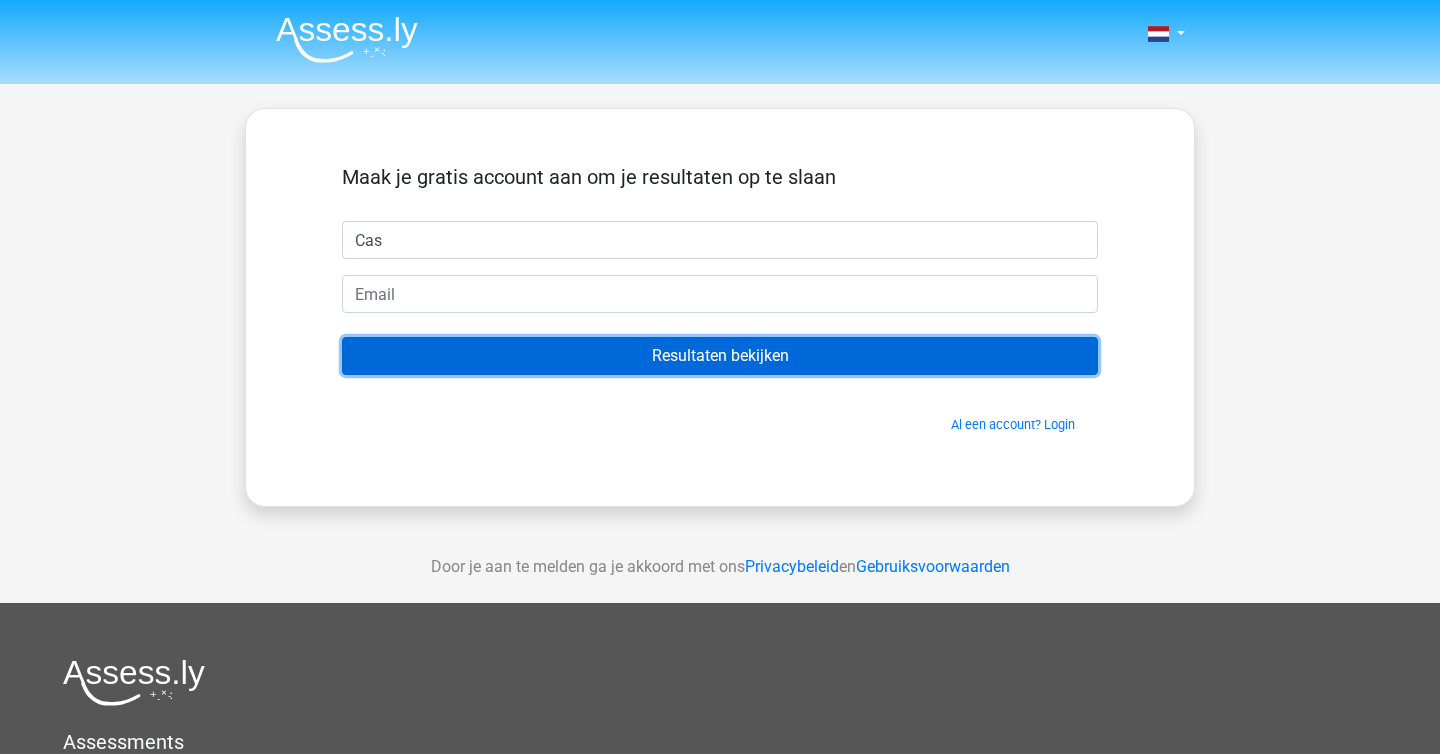 click on "Resultaten bekijken" at bounding box center [720, 356] 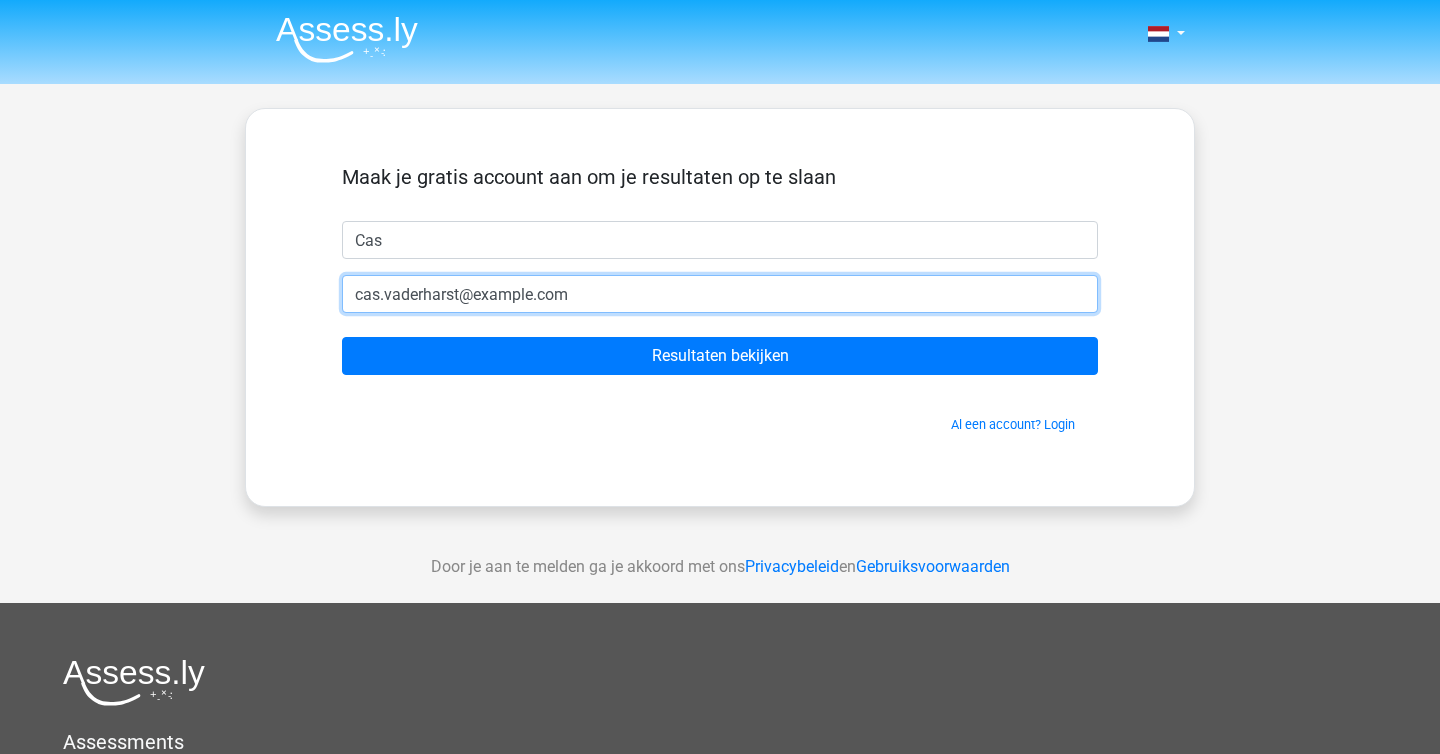 type on "[EMAIL]" 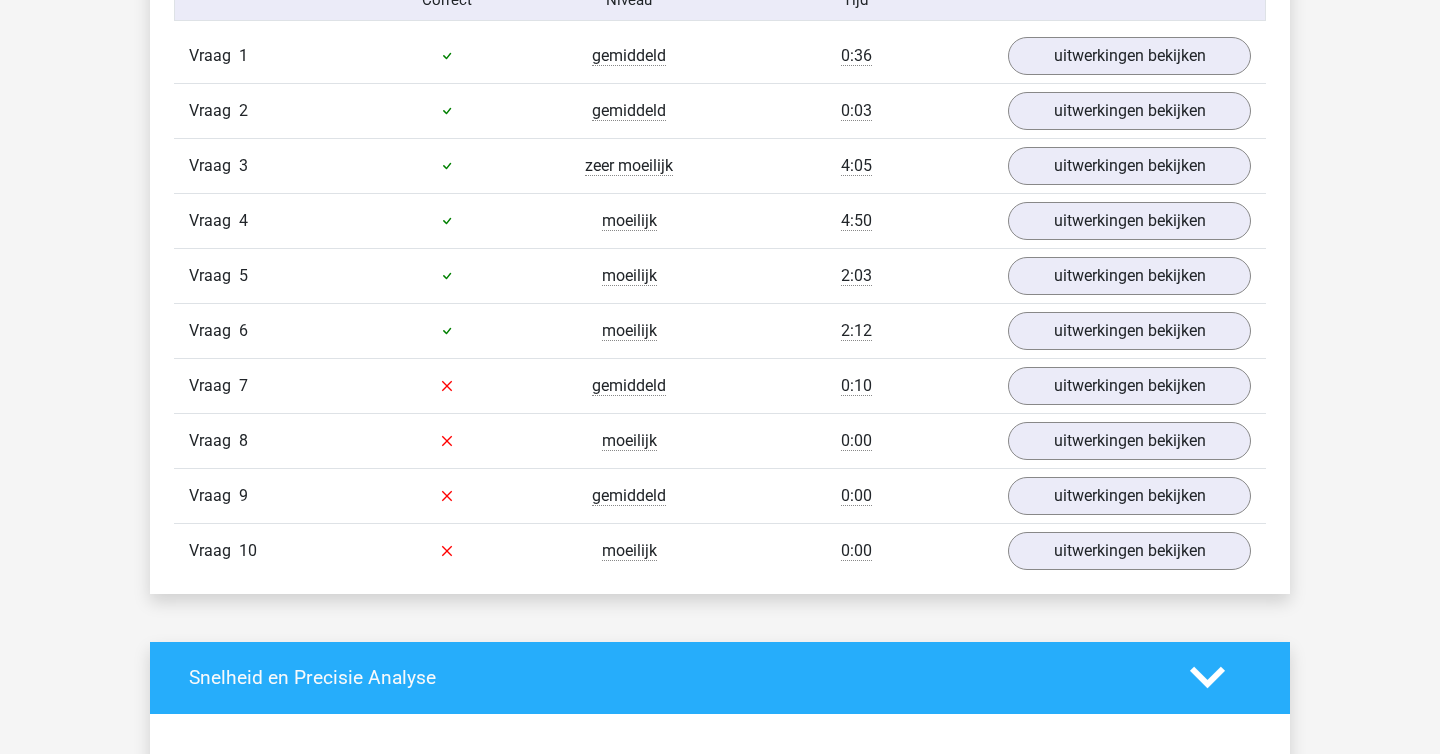 scroll, scrollTop: 1694, scrollLeft: 0, axis: vertical 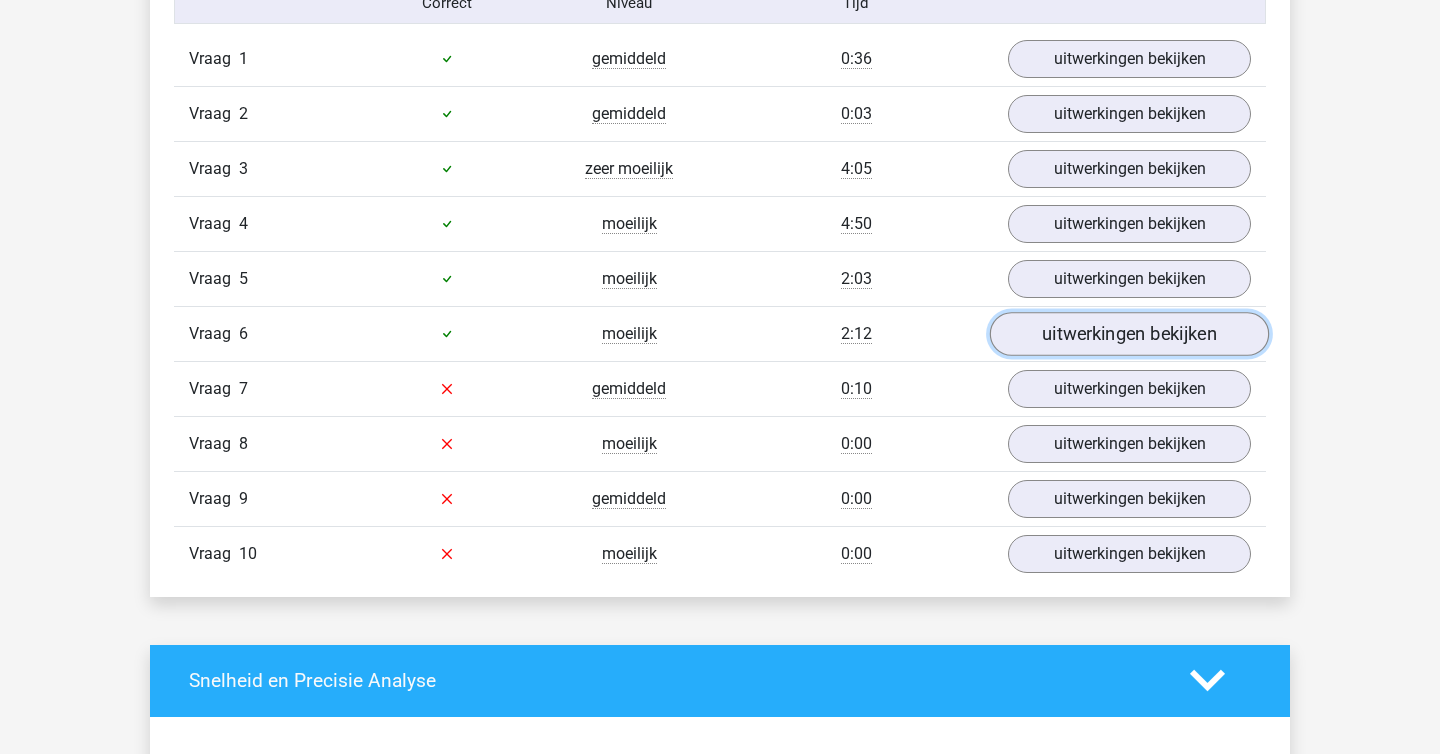 click on "uitwerkingen bekijken" at bounding box center [1129, 334] 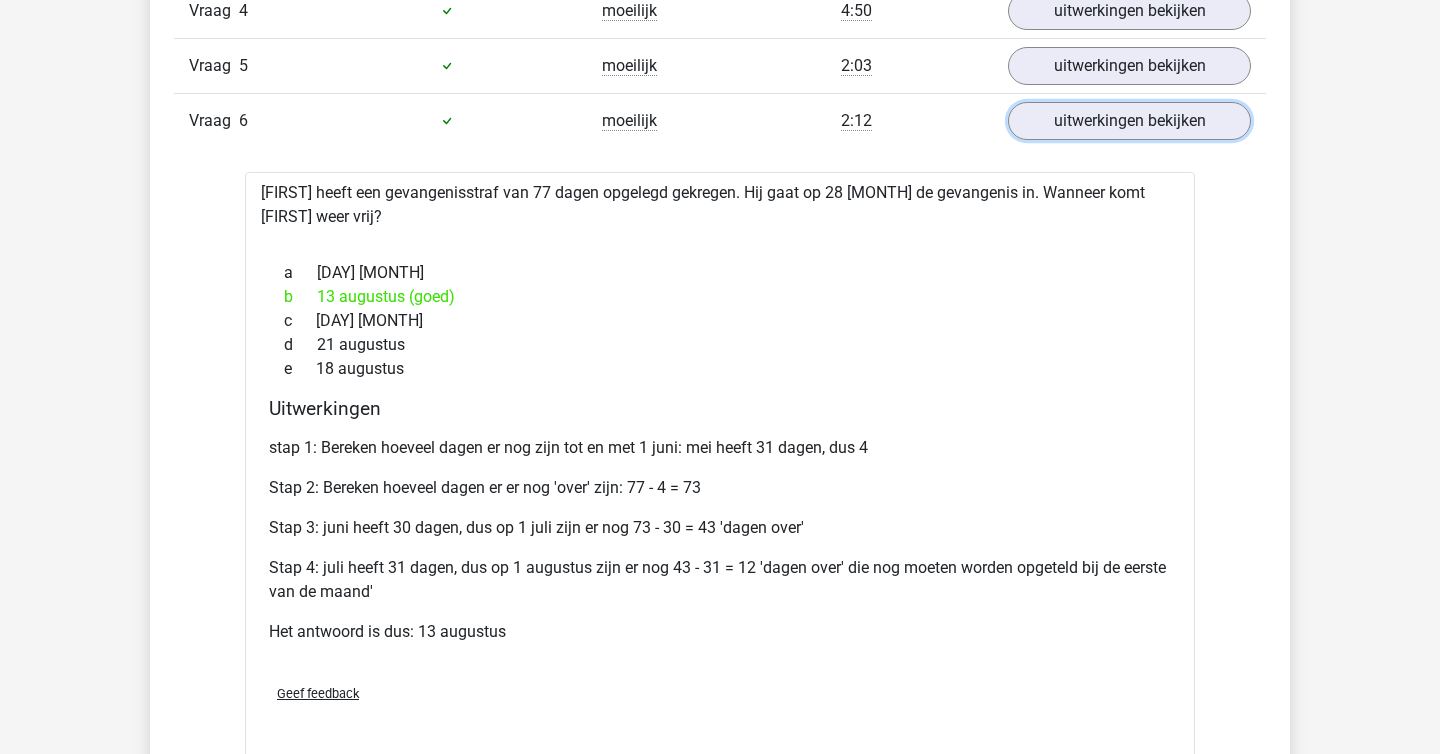 scroll, scrollTop: 1949, scrollLeft: 0, axis: vertical 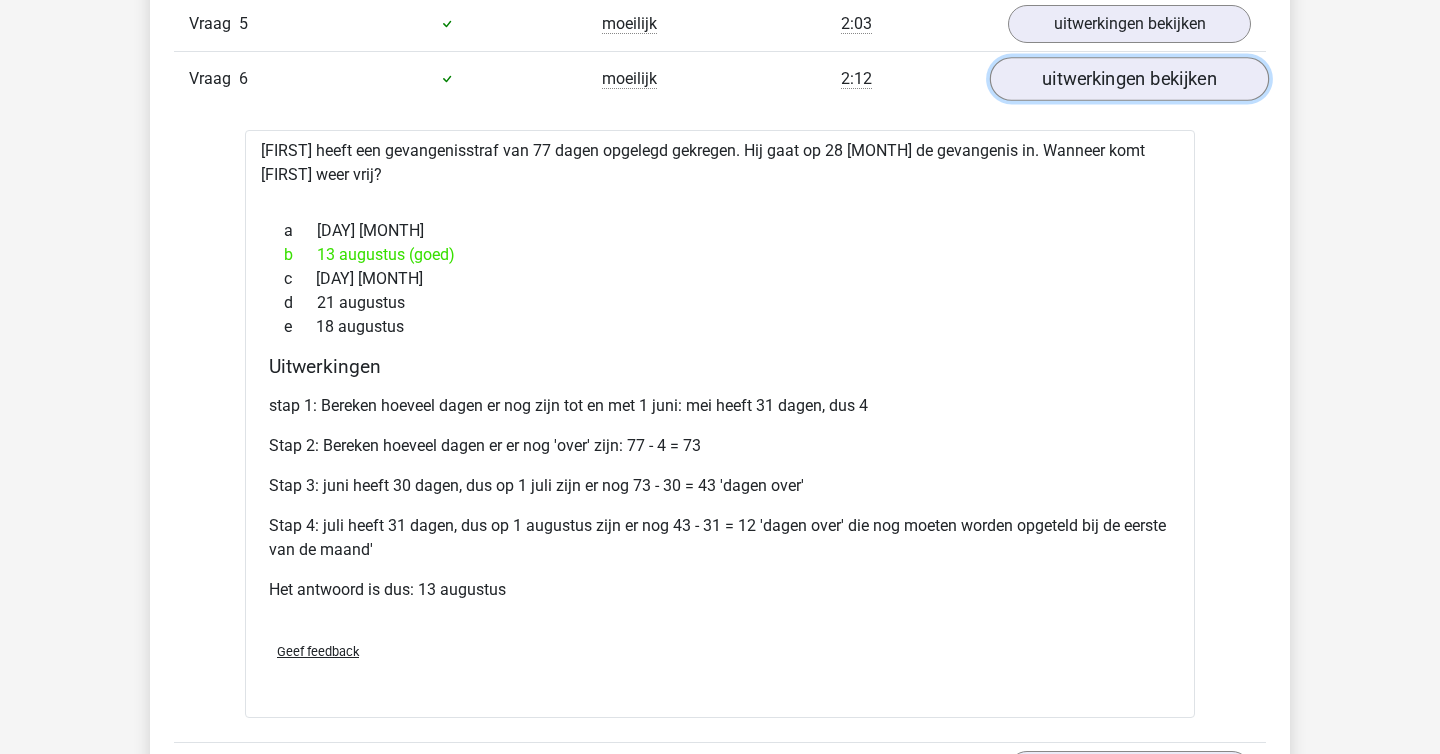 click on "uitwerkingen bekijken" at bounding box center [1129, 79] 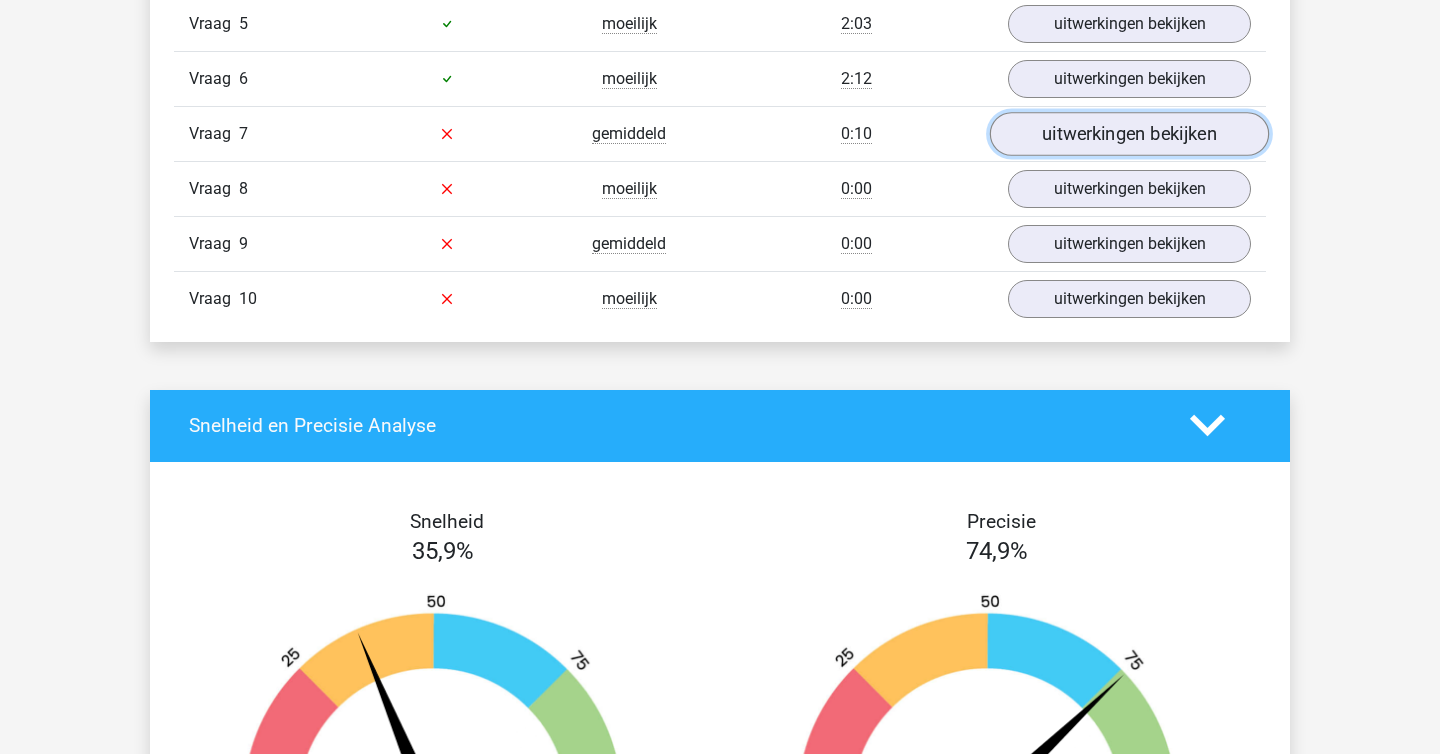 click on "uitwerkingen bekijken" at bounding box center (1129, 134) 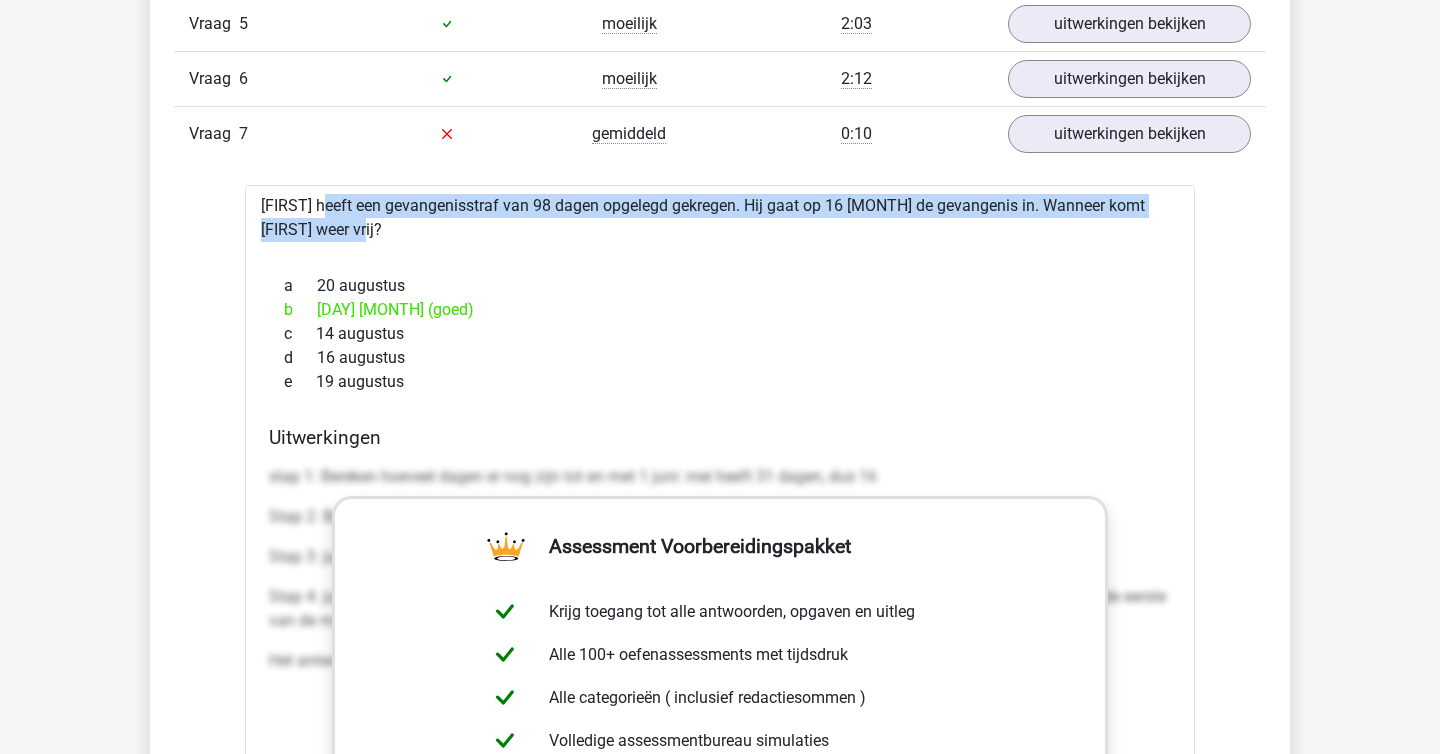 drag, startPoint x: 260, startPoint y: 203, endPoint x: 289, endPoint y: 226, distance: 37.01351 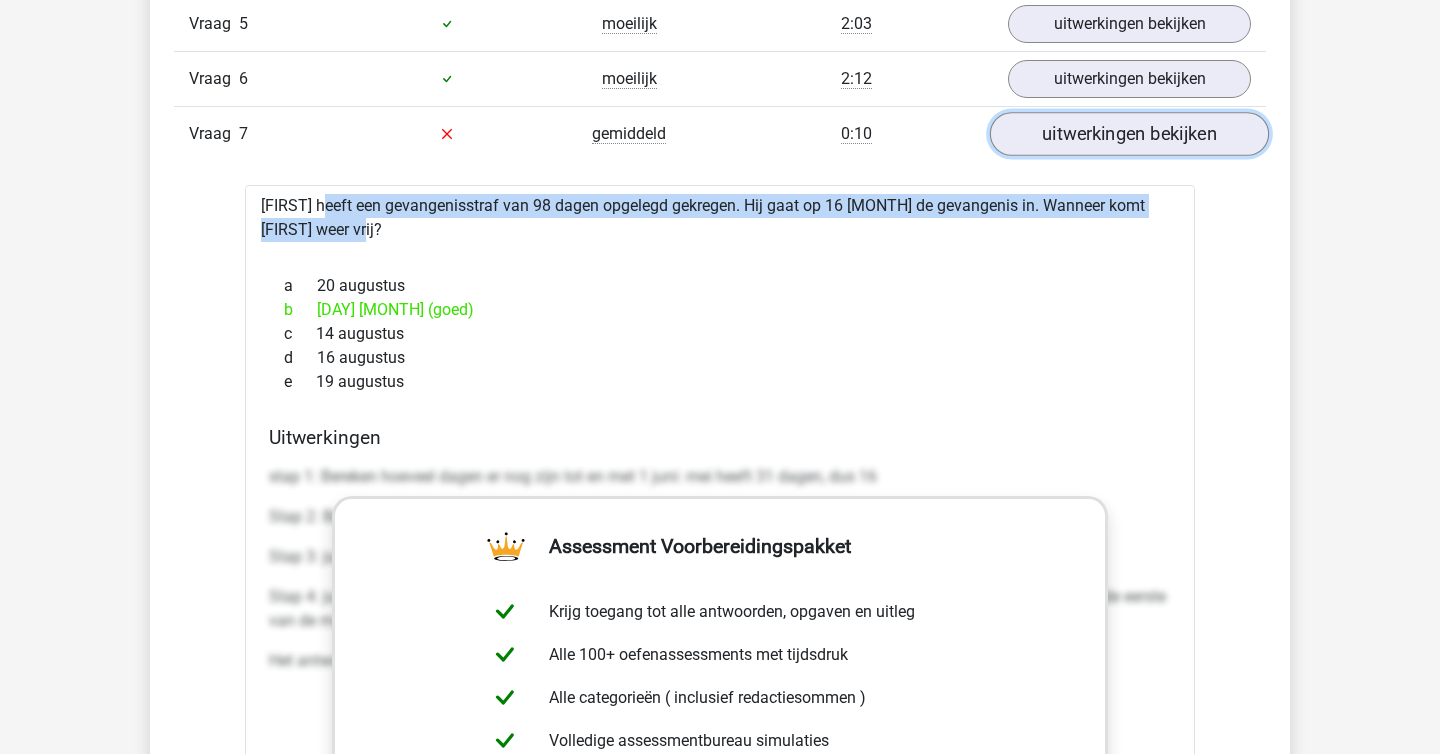 click on "uitwerkingen bekijken" at bounding box center (1129, 134) 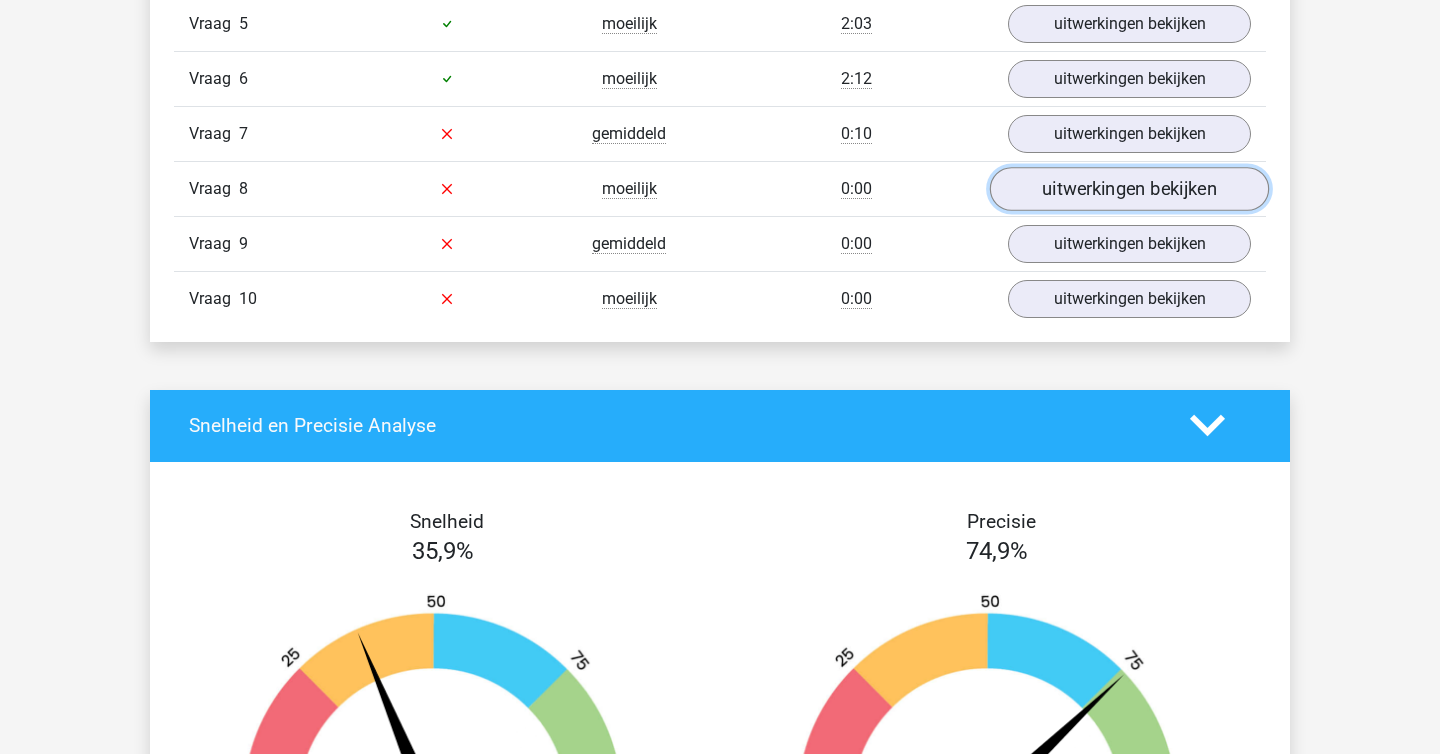 click on "uitwerkingen bekijken" at bounding box center [1129, 189] 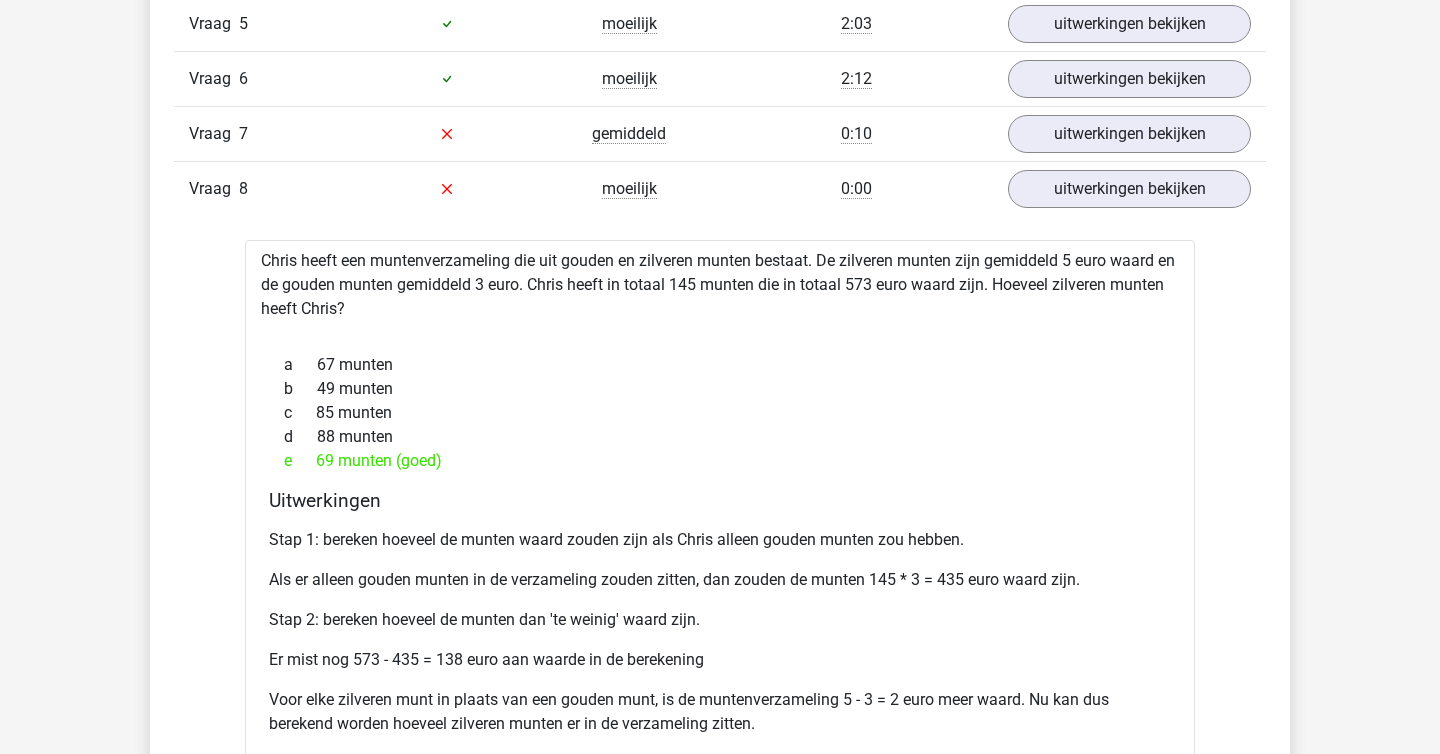drag, startPoint x: 405, startPoint y: 308, endPoint x: 251, endPoint y: 263, distance: 160.44002 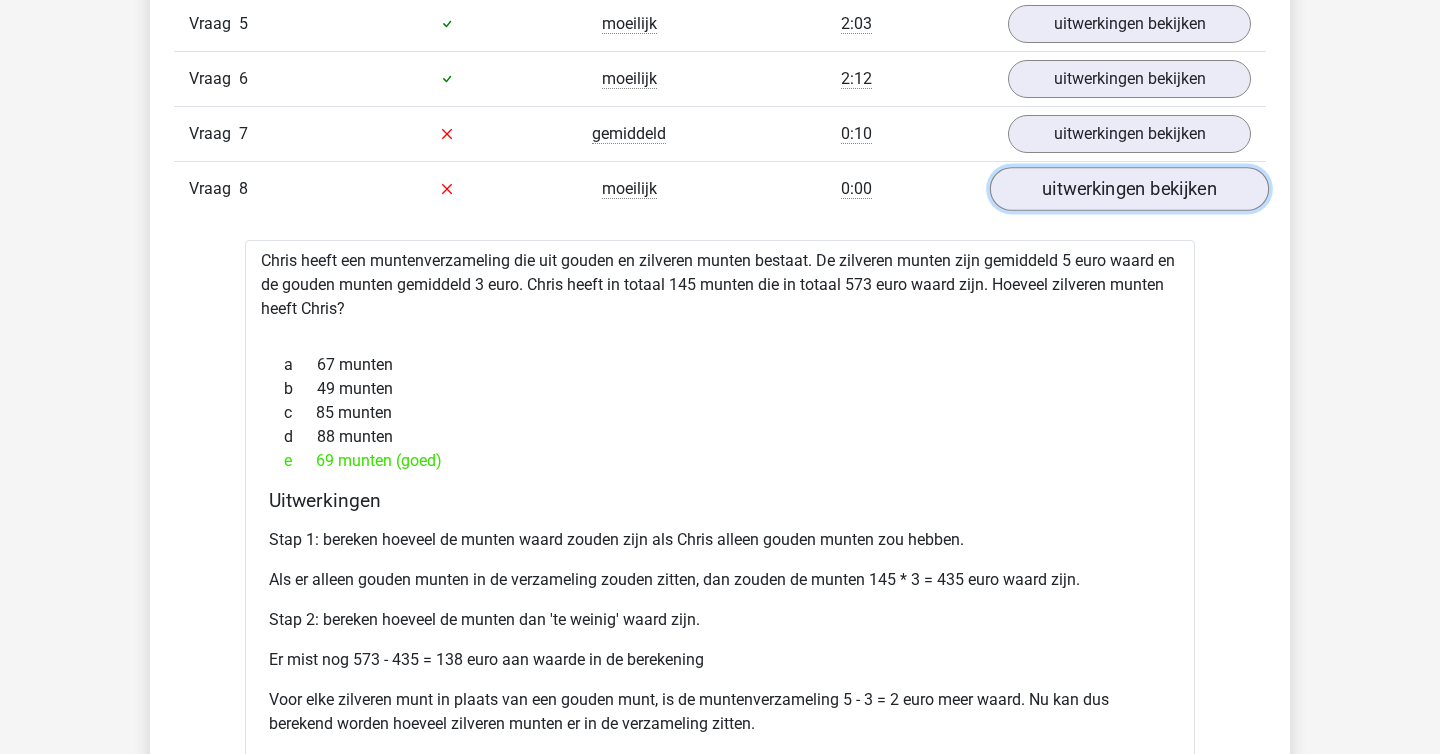 click on "uitwerkingen bekijken" at bounding box center (1129, 189) 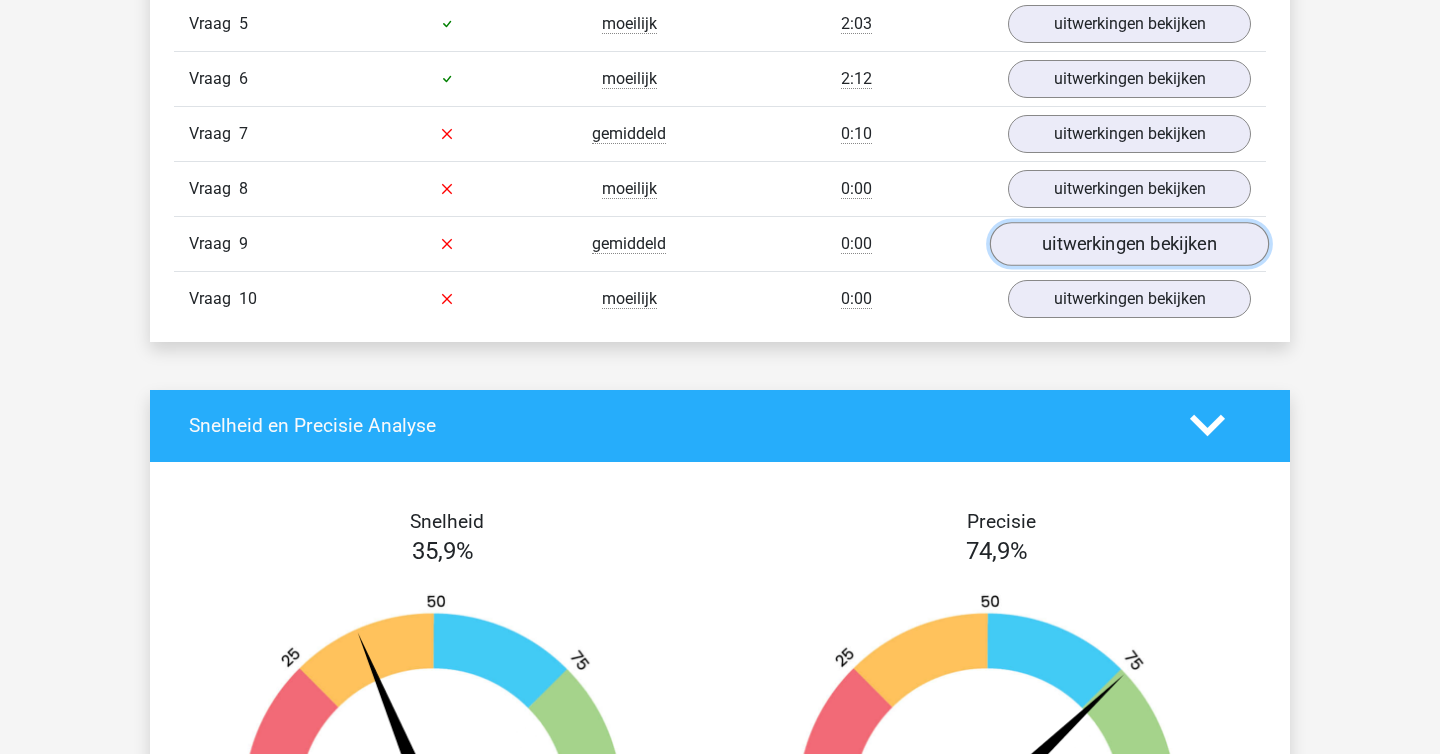 click on "uitwerkingen bekijken" at bounding box center (1129, 244) 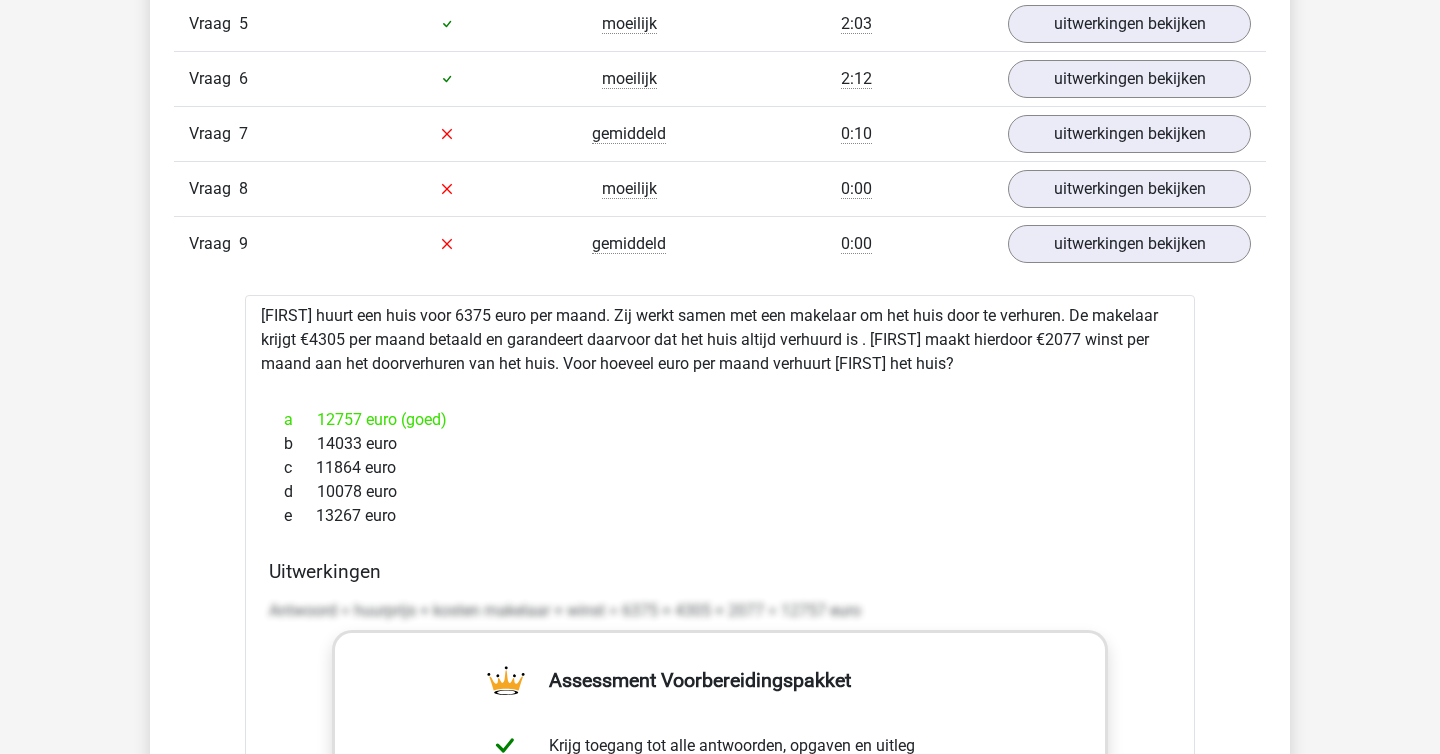 drag, startPoint x: 982, startPoint y: 362, endPoint x: 248, endPoint y: 320, distance: 735.2006 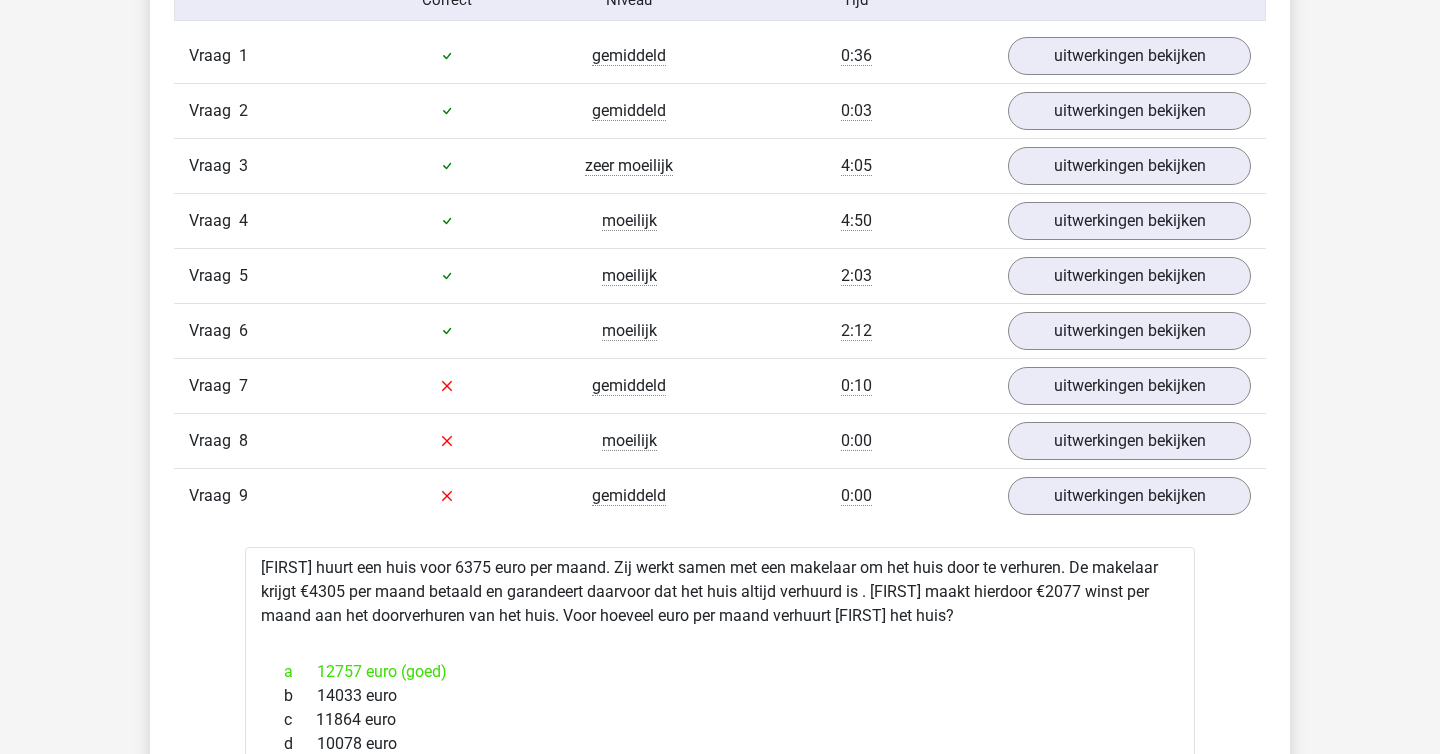 scroll, scrollTop: 1687, scrollLeft: 0, axis: vertical 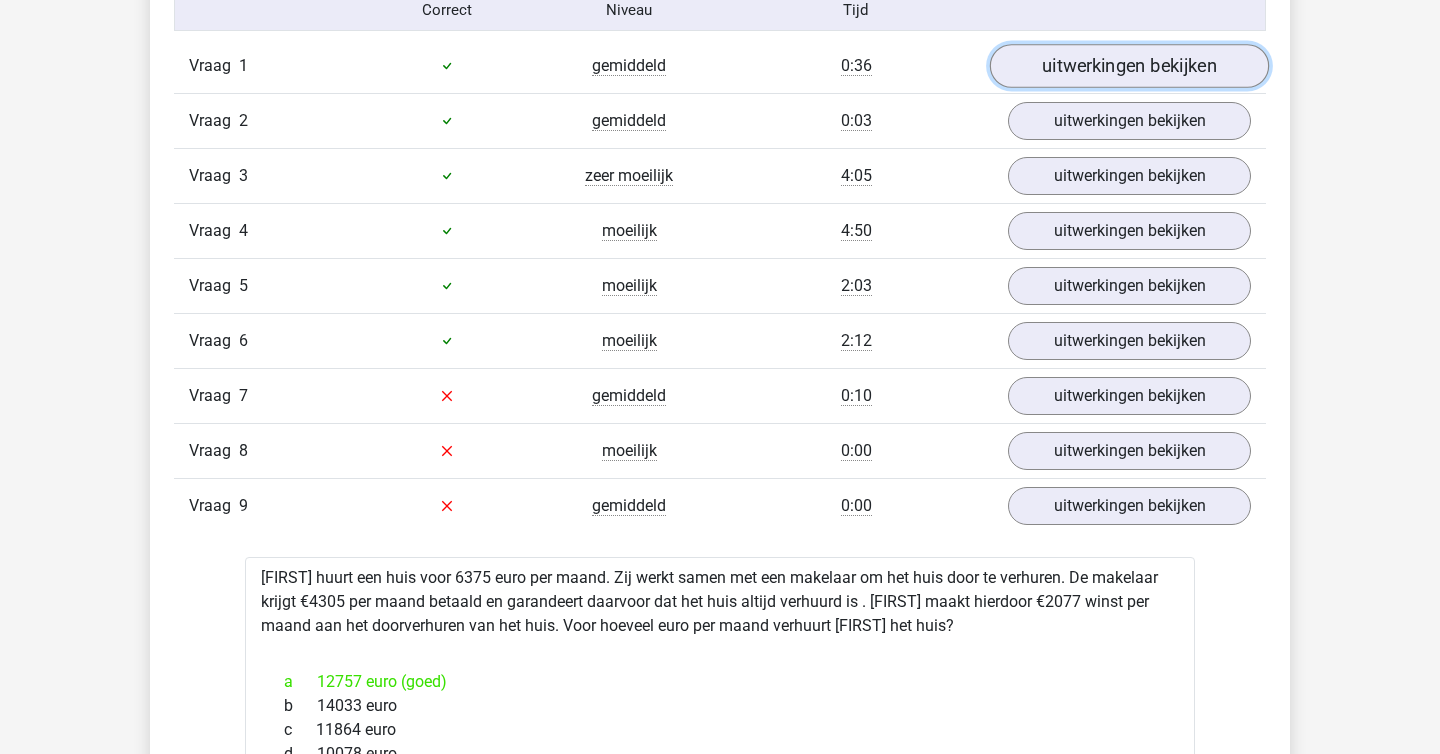 click on "uitwerkingen bekijken" at bounding box center (1129, 66) 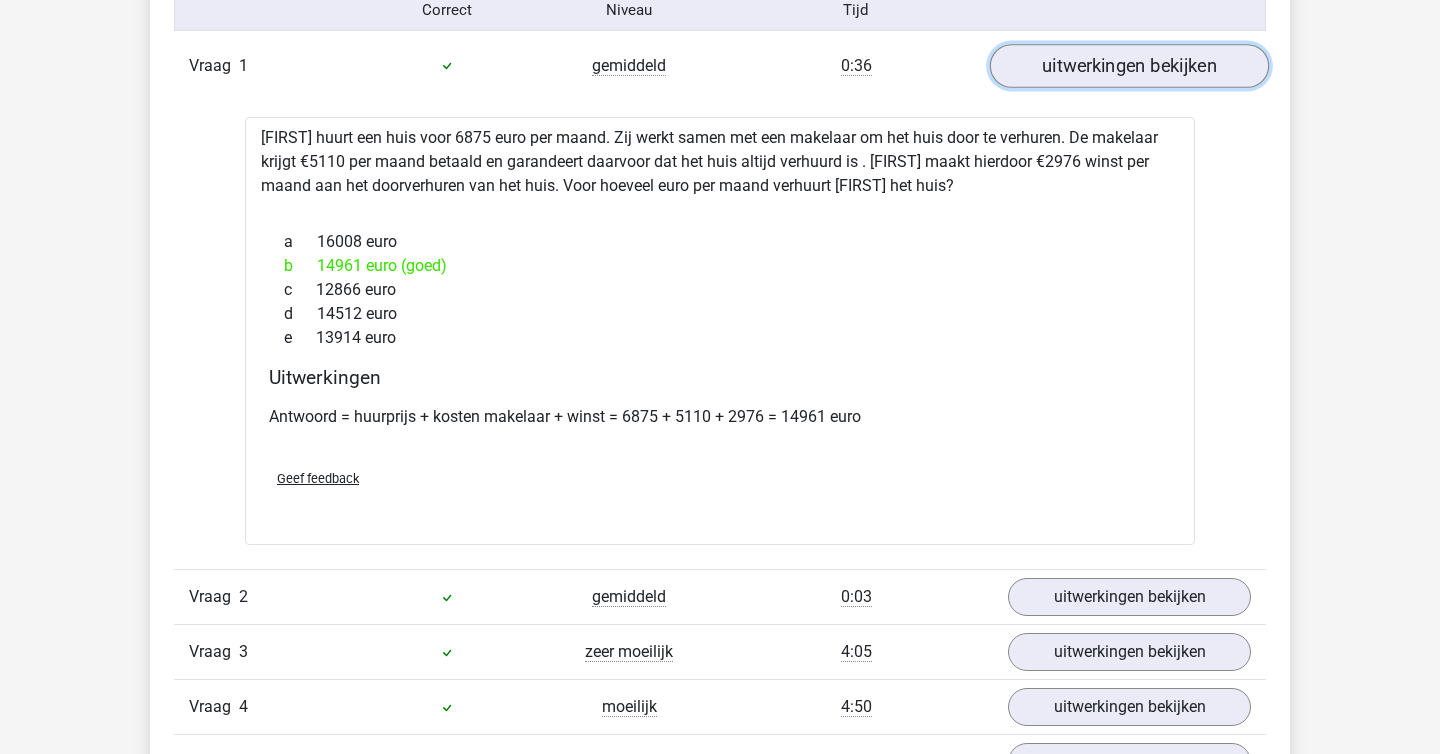 click on "uitwerkingen bekijken" at bounding box center (1129, 66) 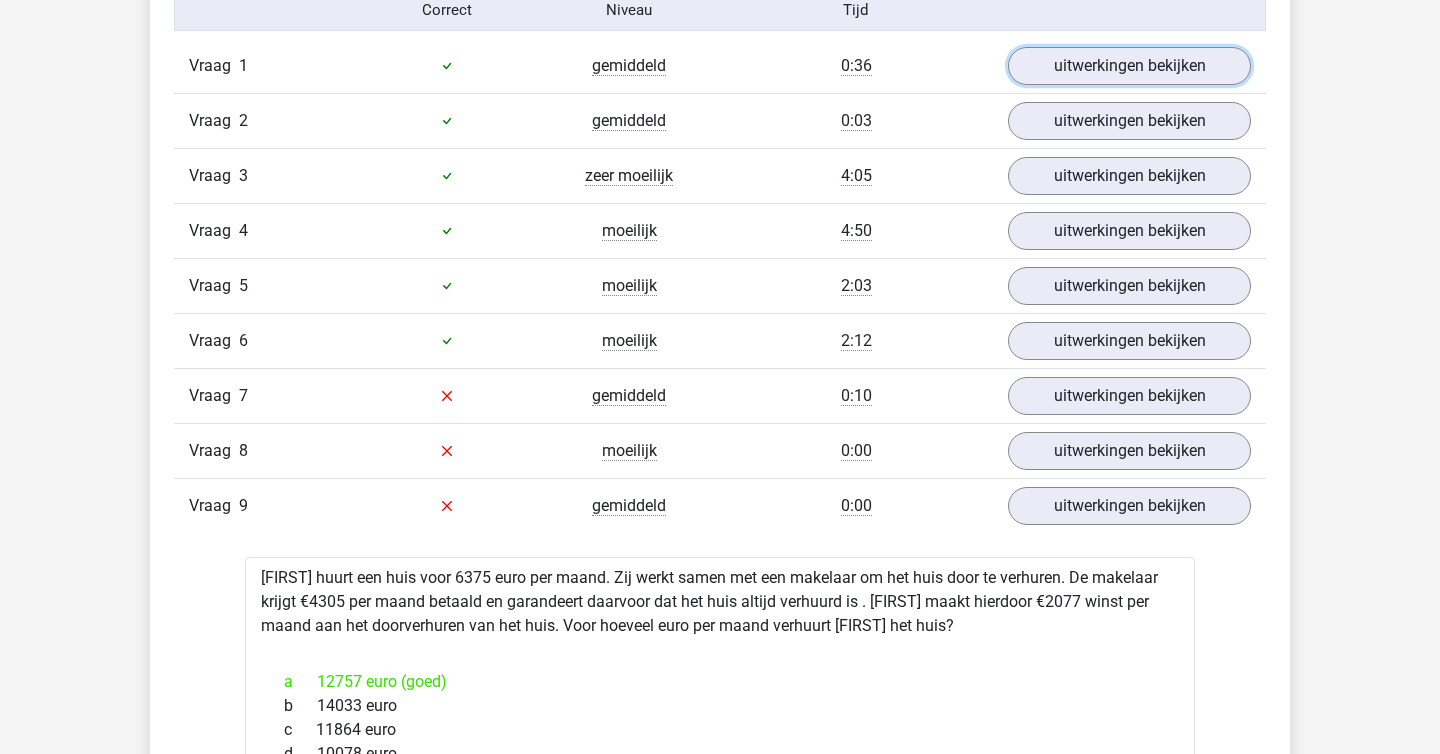 copy on "[FIRST] huurt een huis voor 6375 euro per maand. Zij werkt samen met een makelaar om het huis door te verhuren. De makelaar krijgt €4305 per maand betaald en garandeert daarvoor dat het huis altijd verhuurd is . [FIRST] maakt hierdoor €2077 winst per maand aan het doorverhuren van het huis. Voor hoeveel euro per maand verhuurt [FIRST] het huis?" 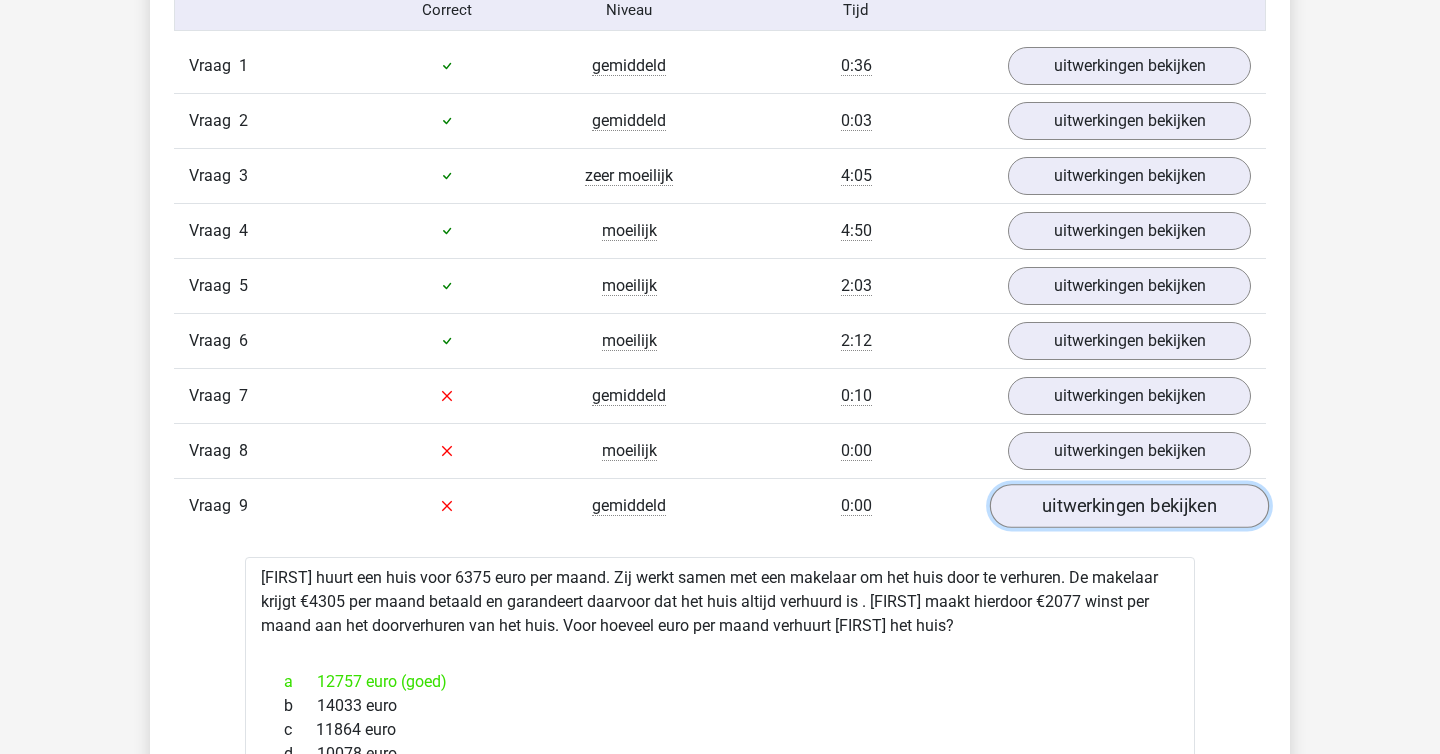 click on "uitwerkingen bekijken" at bounding box center [1129, 506] 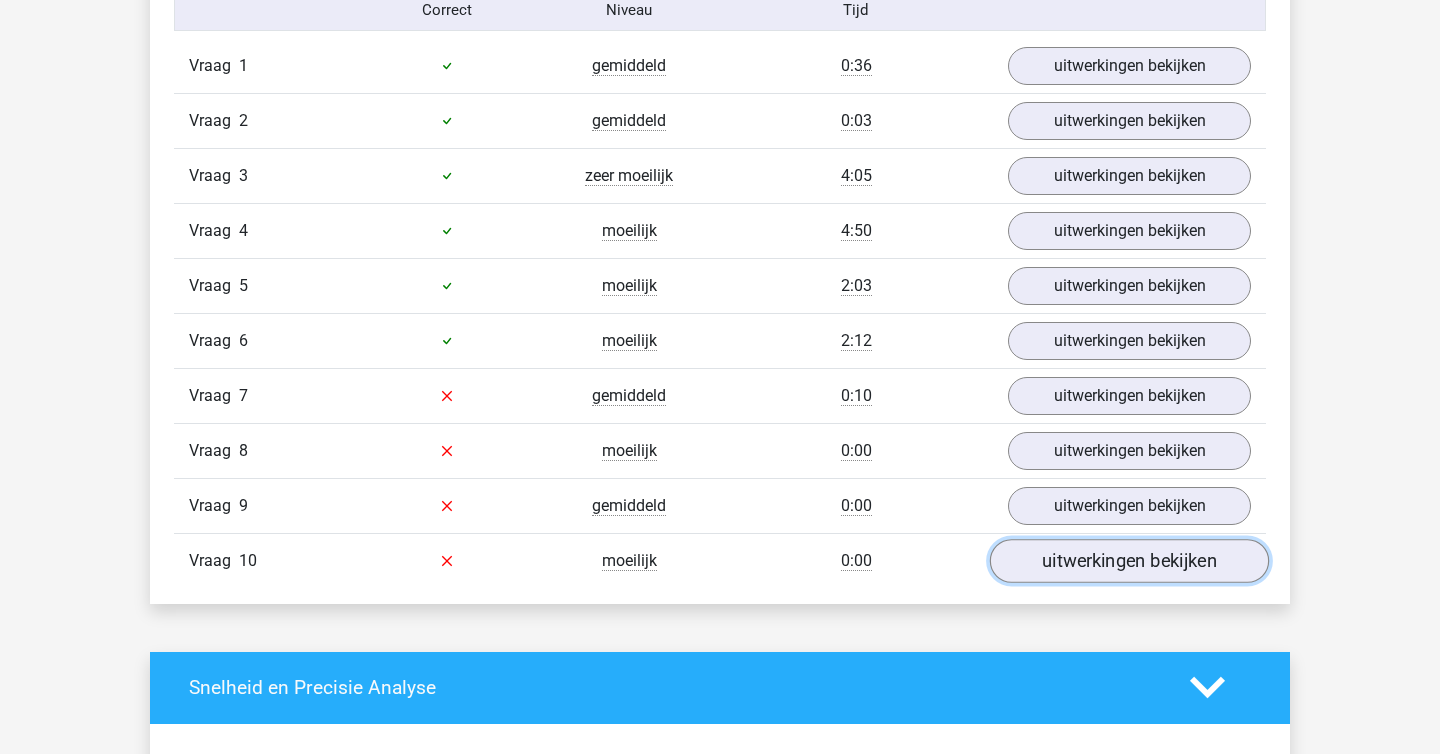 click on "uitwerkingen bekijken" at bounding box center (1129, 561) 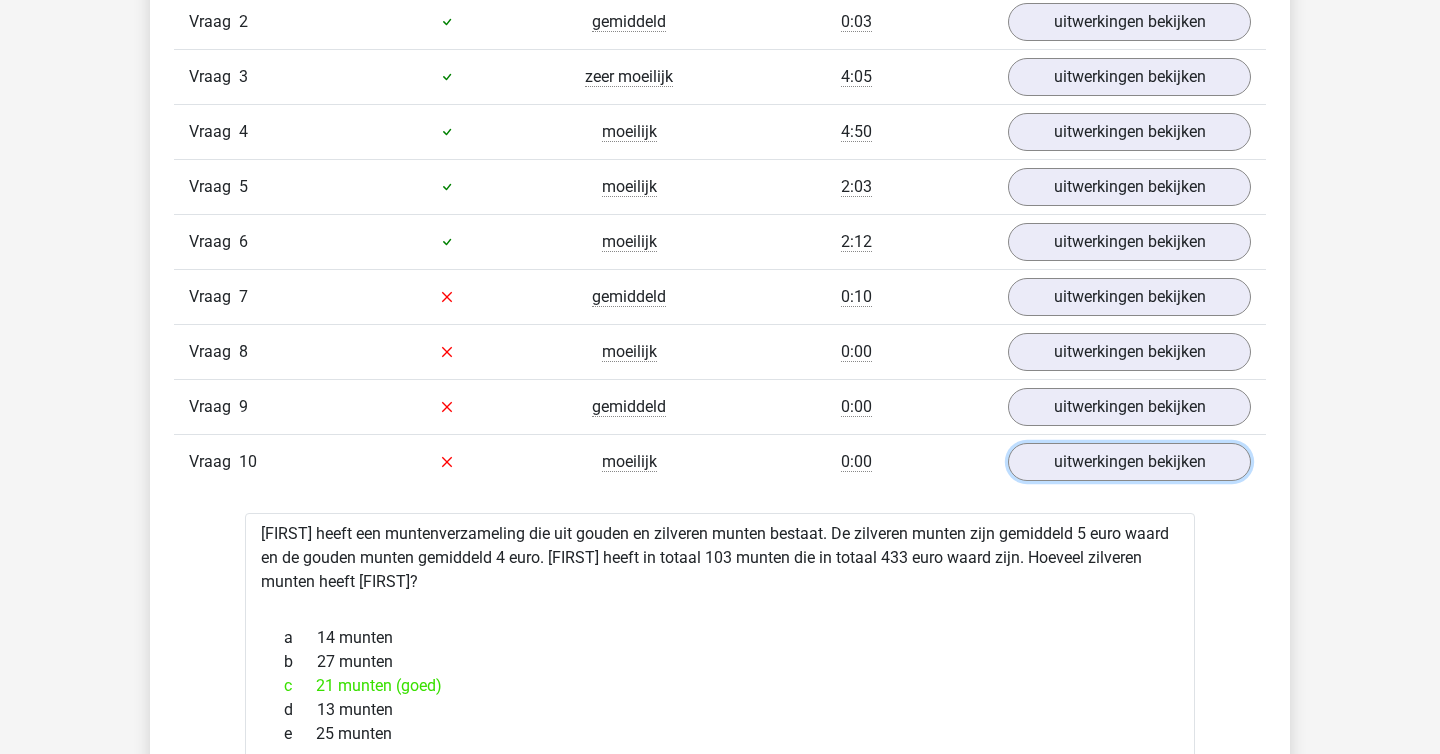 scroll, scrollTop: 1785, scrollLeft: 0, axis: vertical 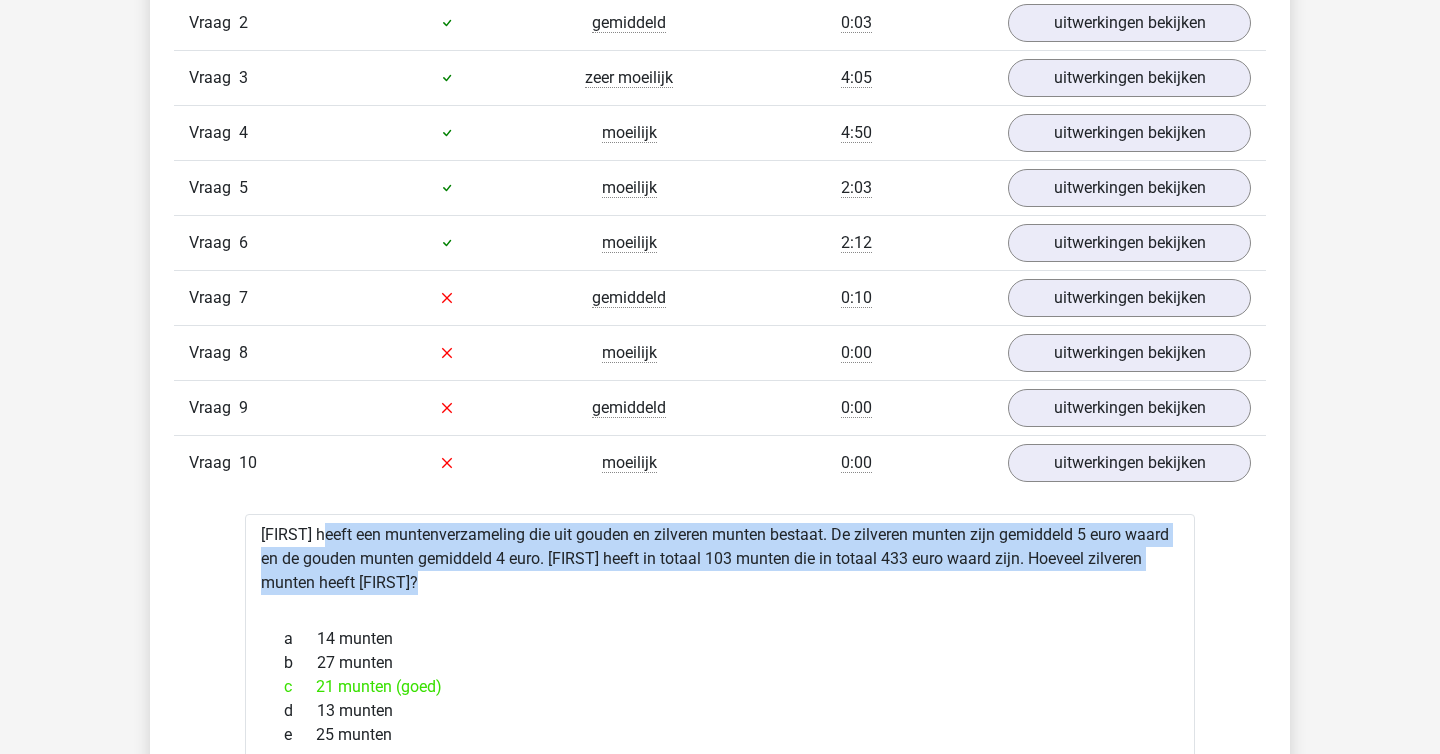 drag, startPoint x: 413, startPoint y: 594, endPoint x: 260, endPoint y: 535, distance: 163.9817 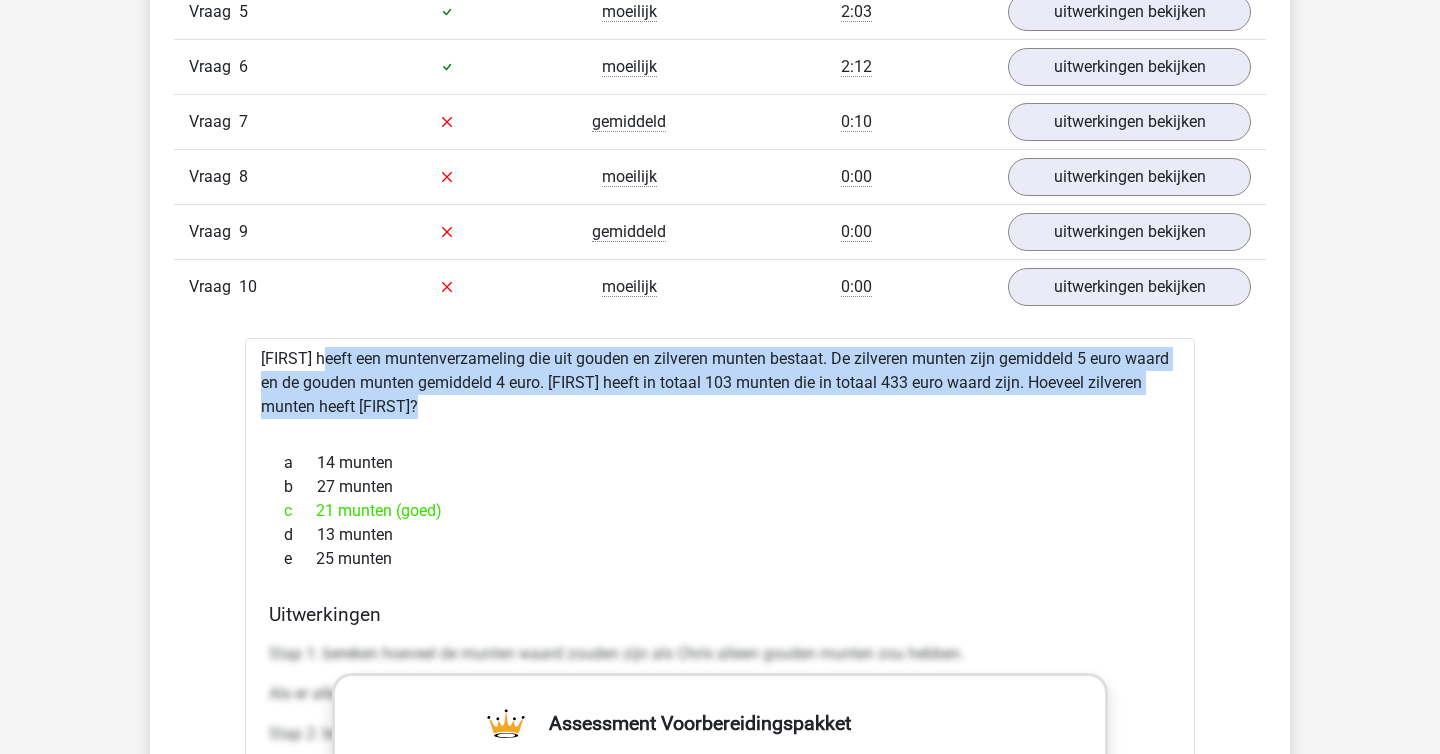 scroll, scrollTop: 1965, scrollLeft: 0, axis: vertical 